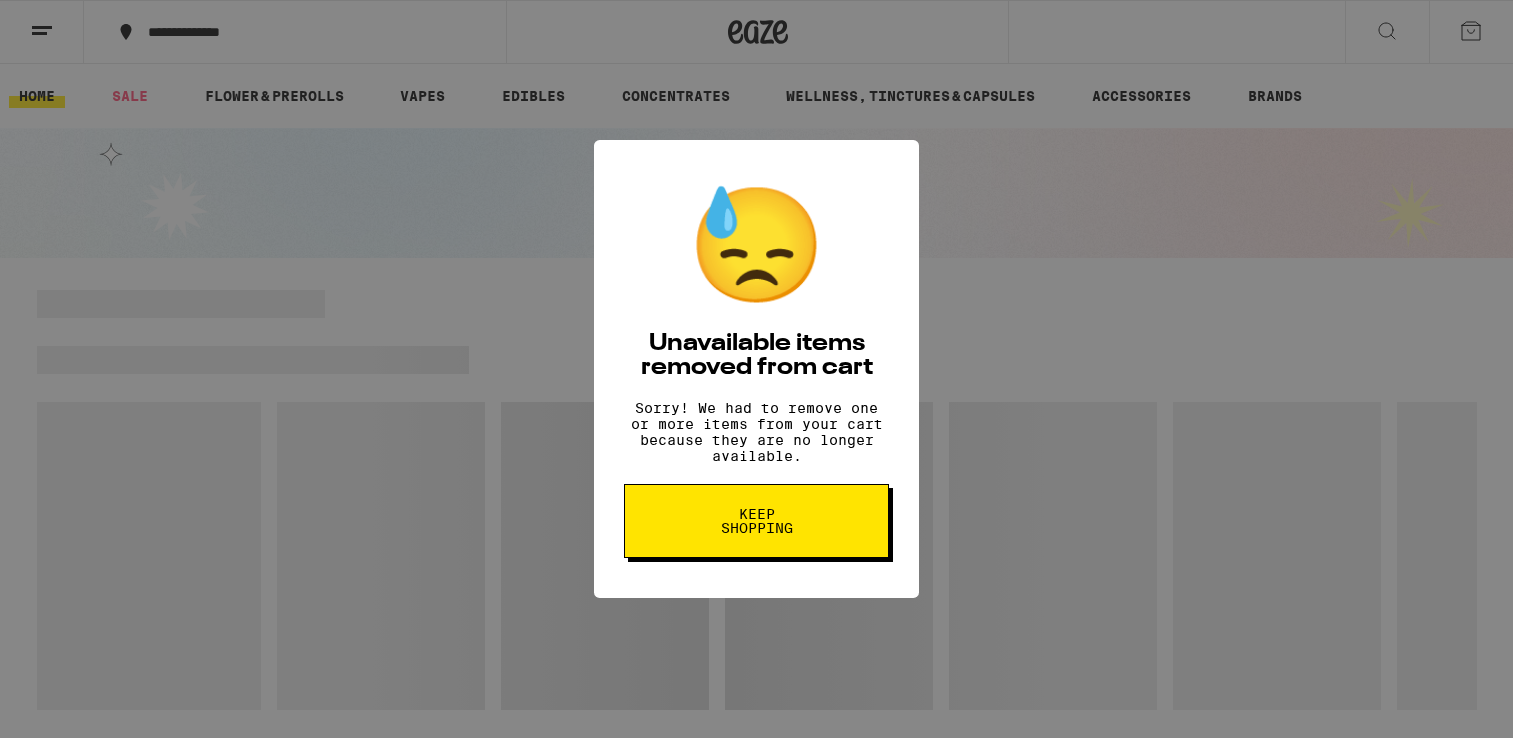 scroll, scrollTop: 0, scrollLeft: 0, axis: both 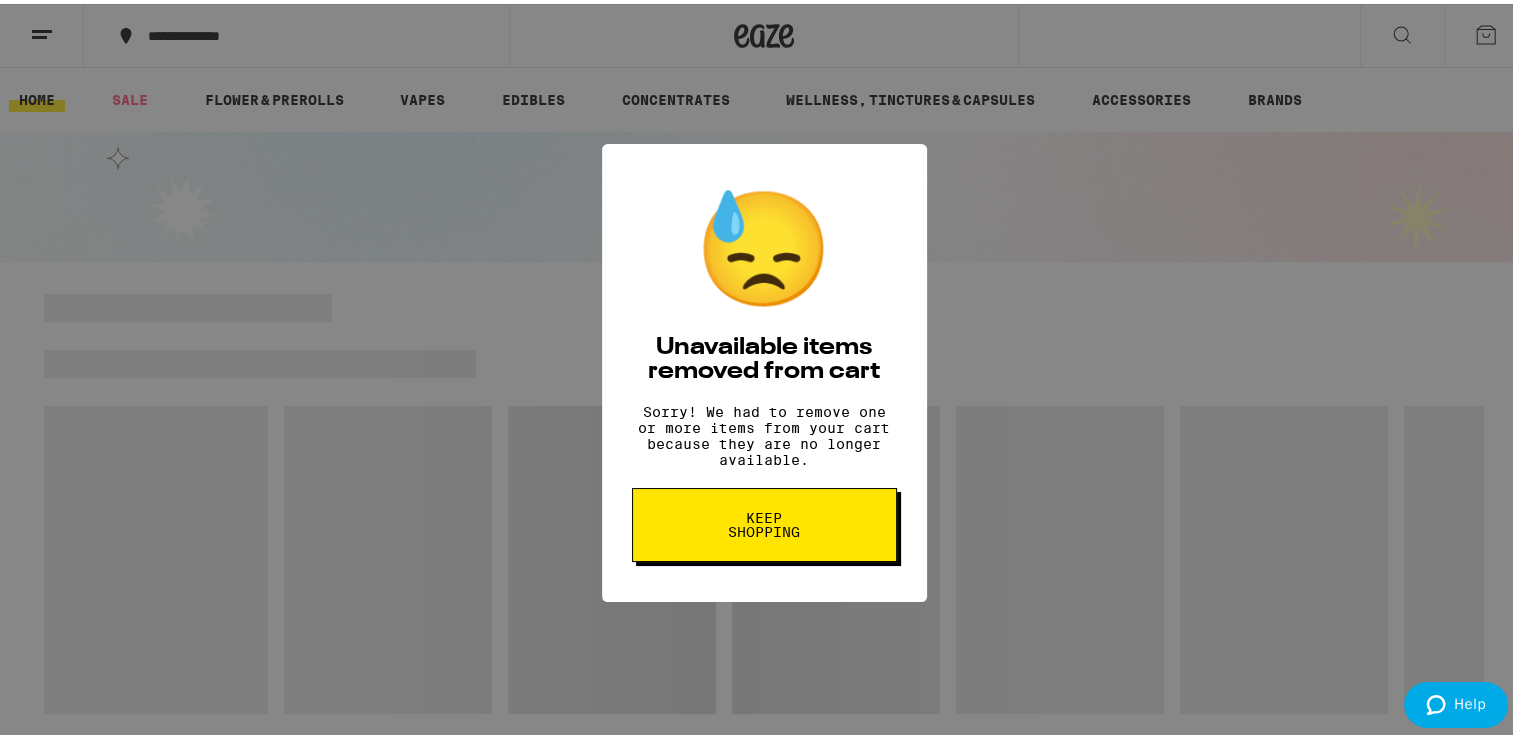 click on "Keep Shopping" at bounding box center [764, 521] 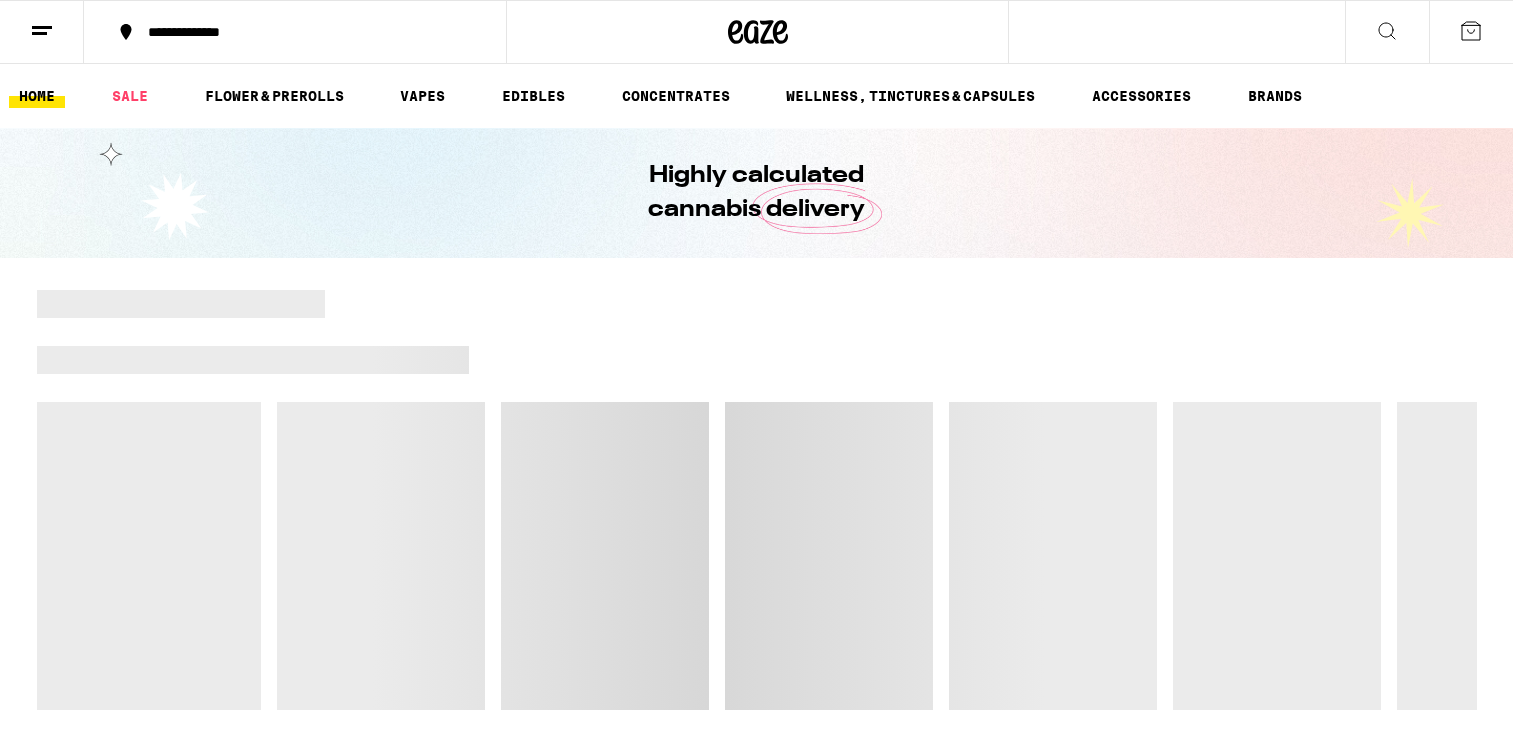 scroll, scrollTop: 0, scrollLeft: 0, axis: both 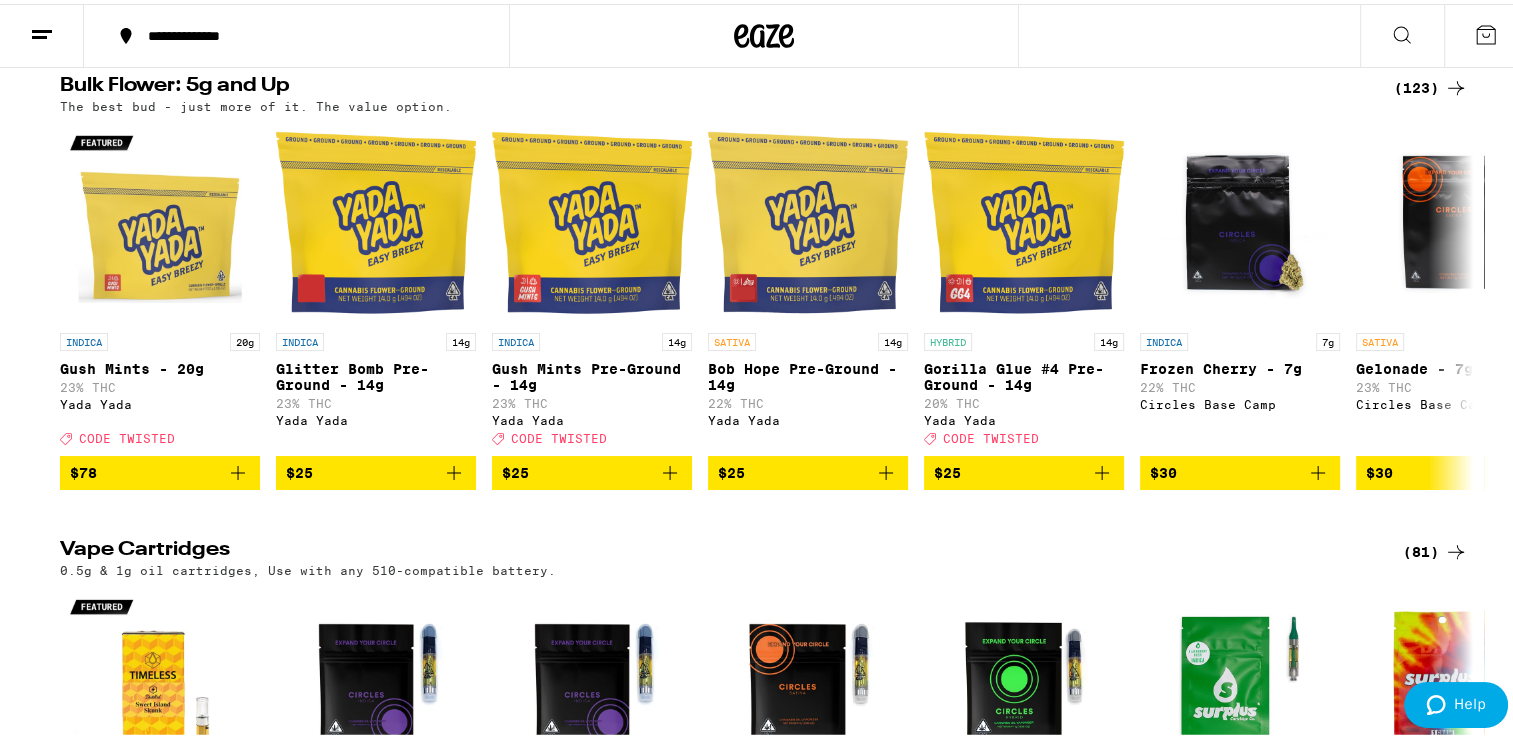 click on "(123)" at bounding box center [1431, 84] 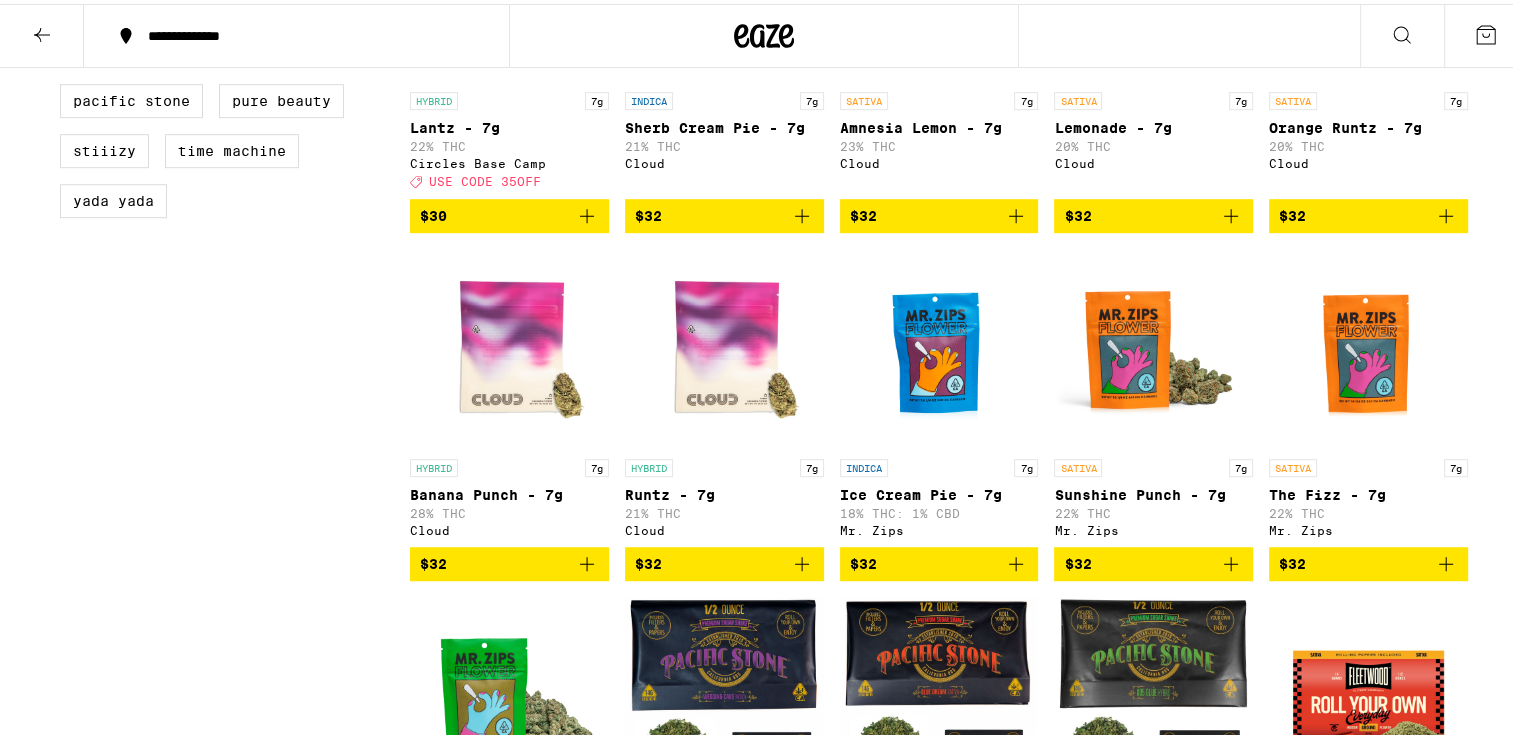 scroll, scrollTop: 0, scrollLeft: 0, axis: both 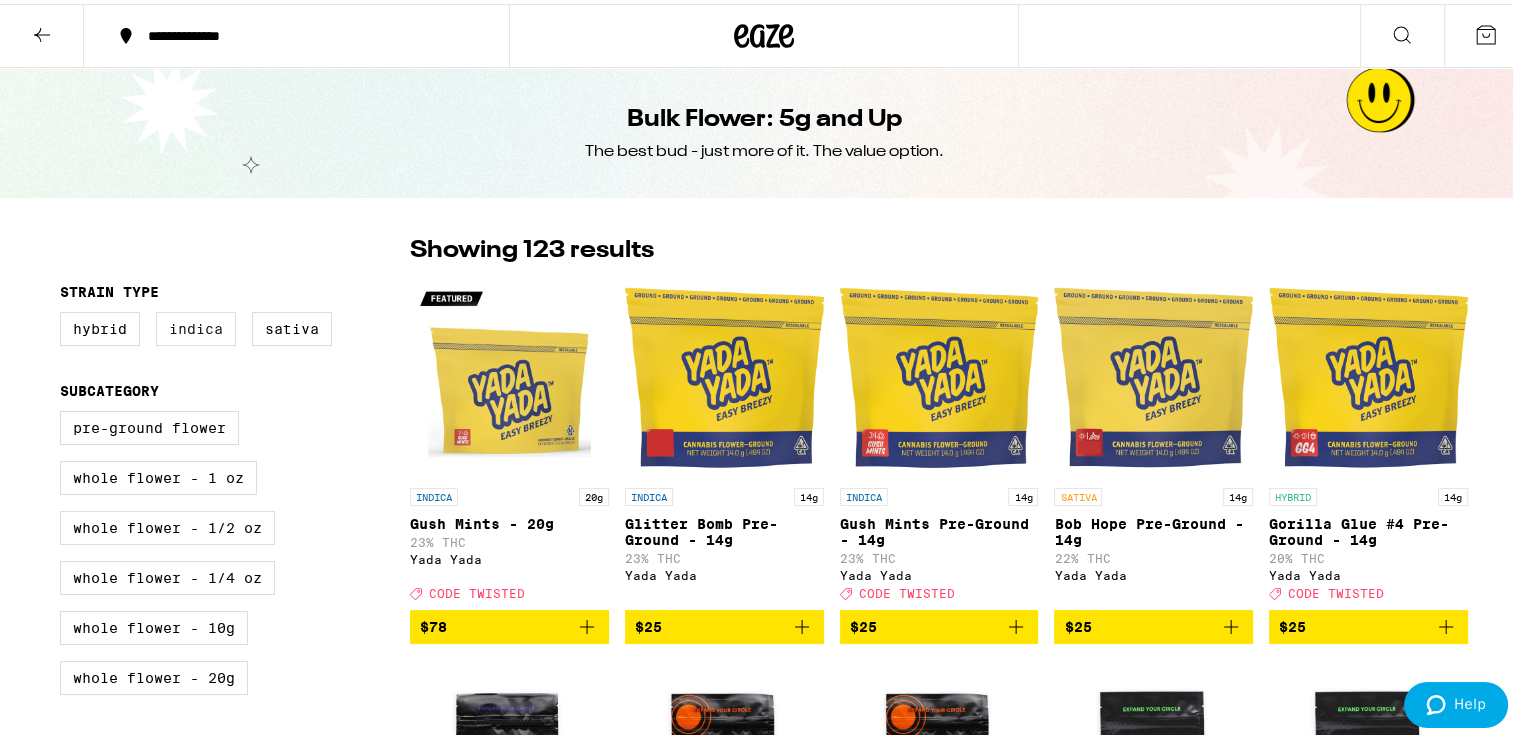 click on "Indica" at bounding box center [196, 325] 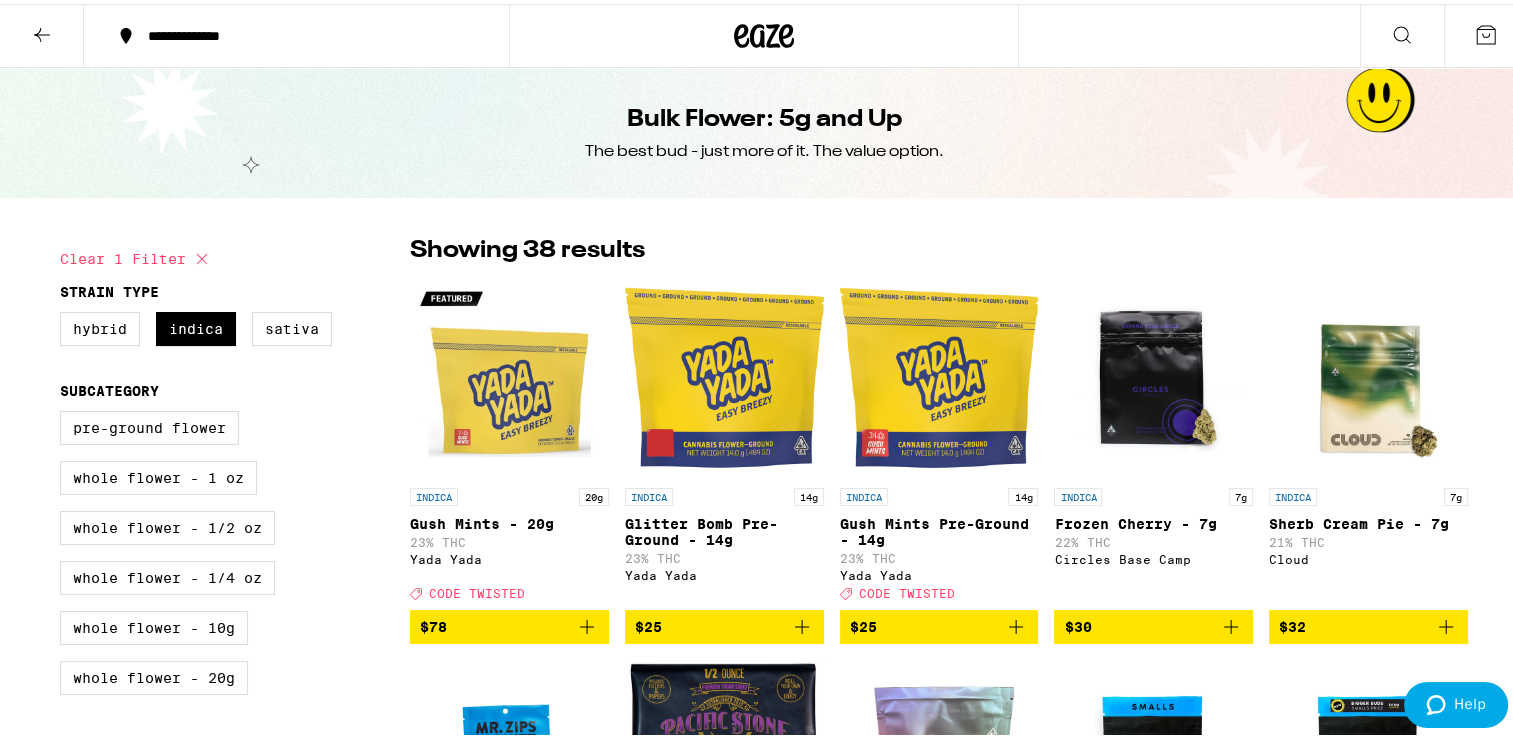 drag, startPoint x: 316, startPoint y: 237, endPoint x: 196, endPoint y: 254, distance: 121.19818 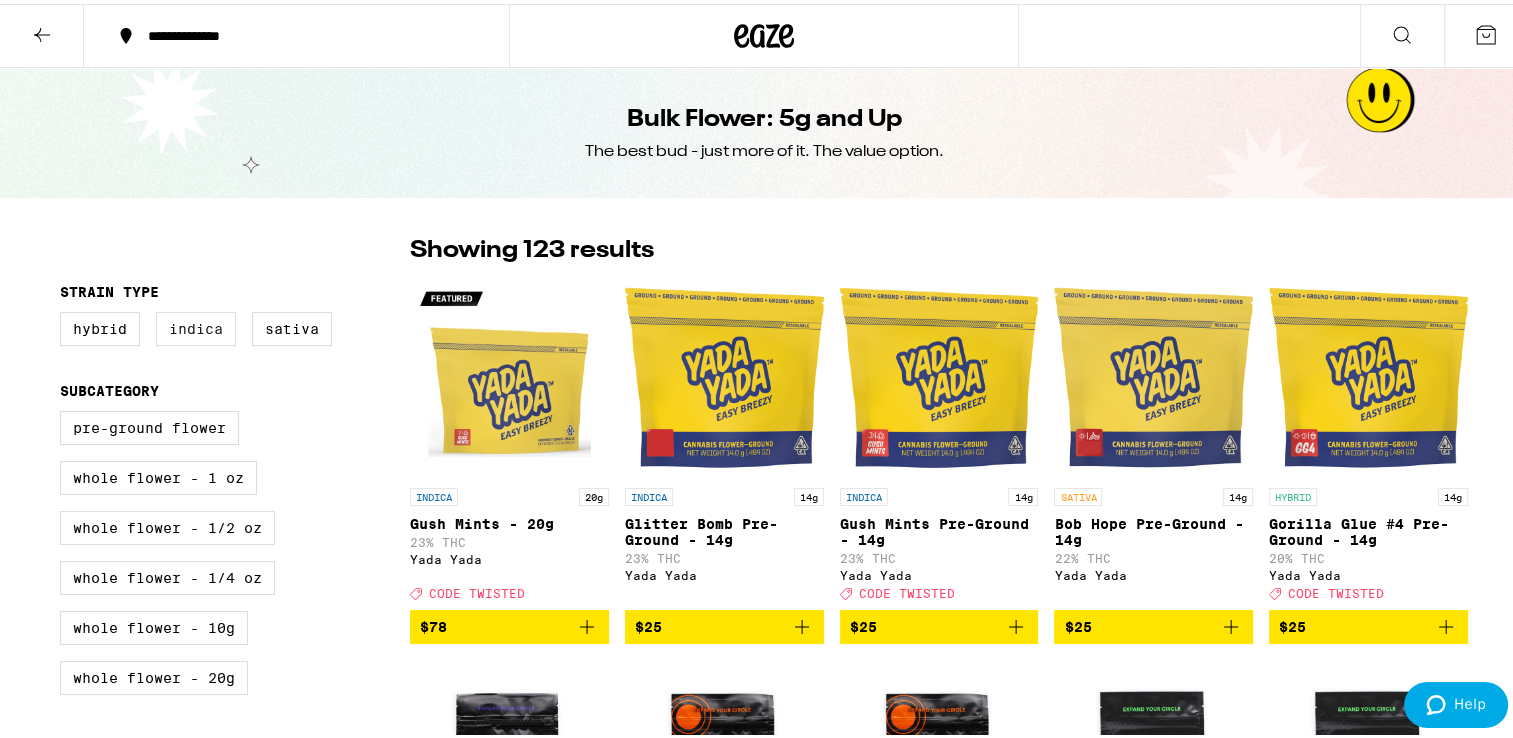 click on "Indica" at bounding box center [196, 325] 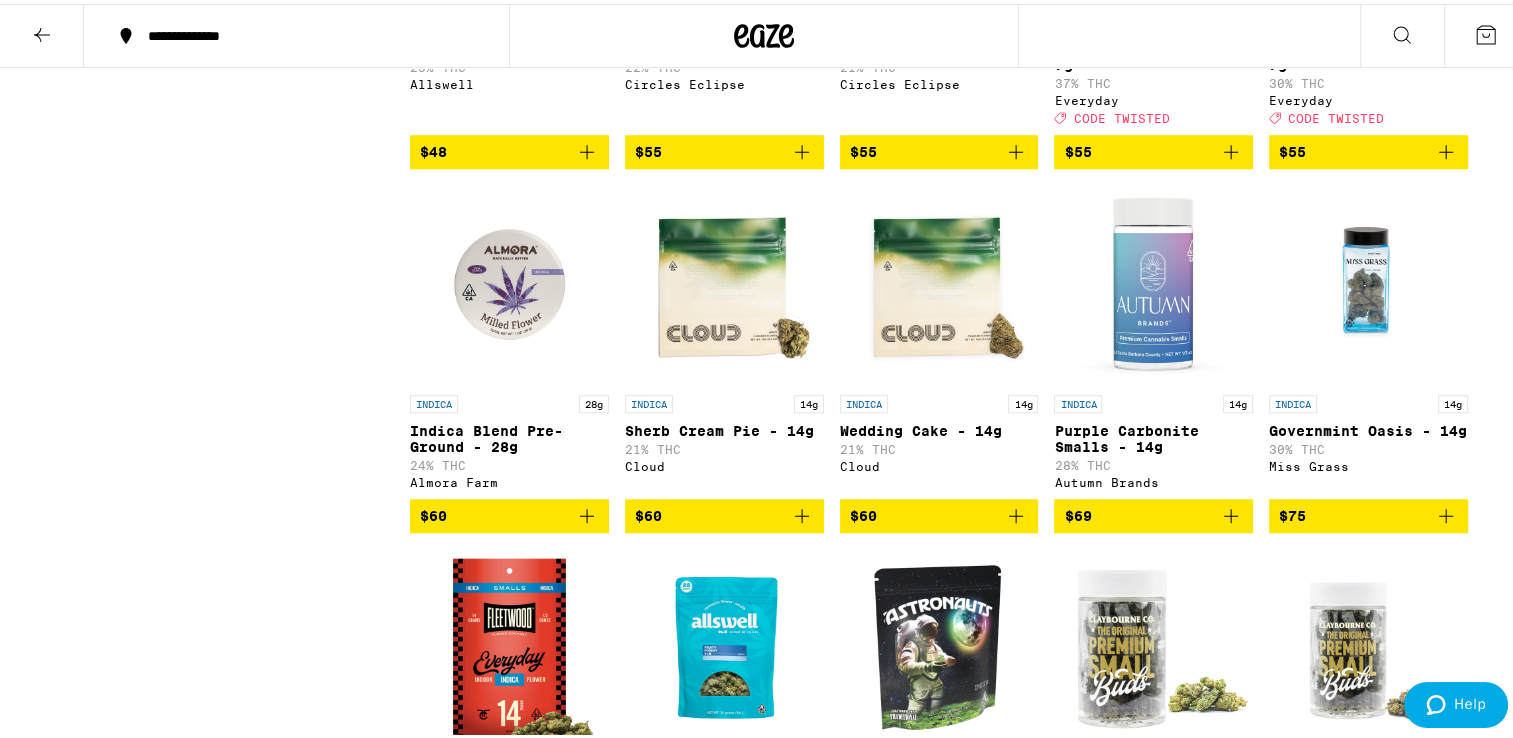 scroll, scrollTop: 1605, scrollLeft: 0, axis: vertical 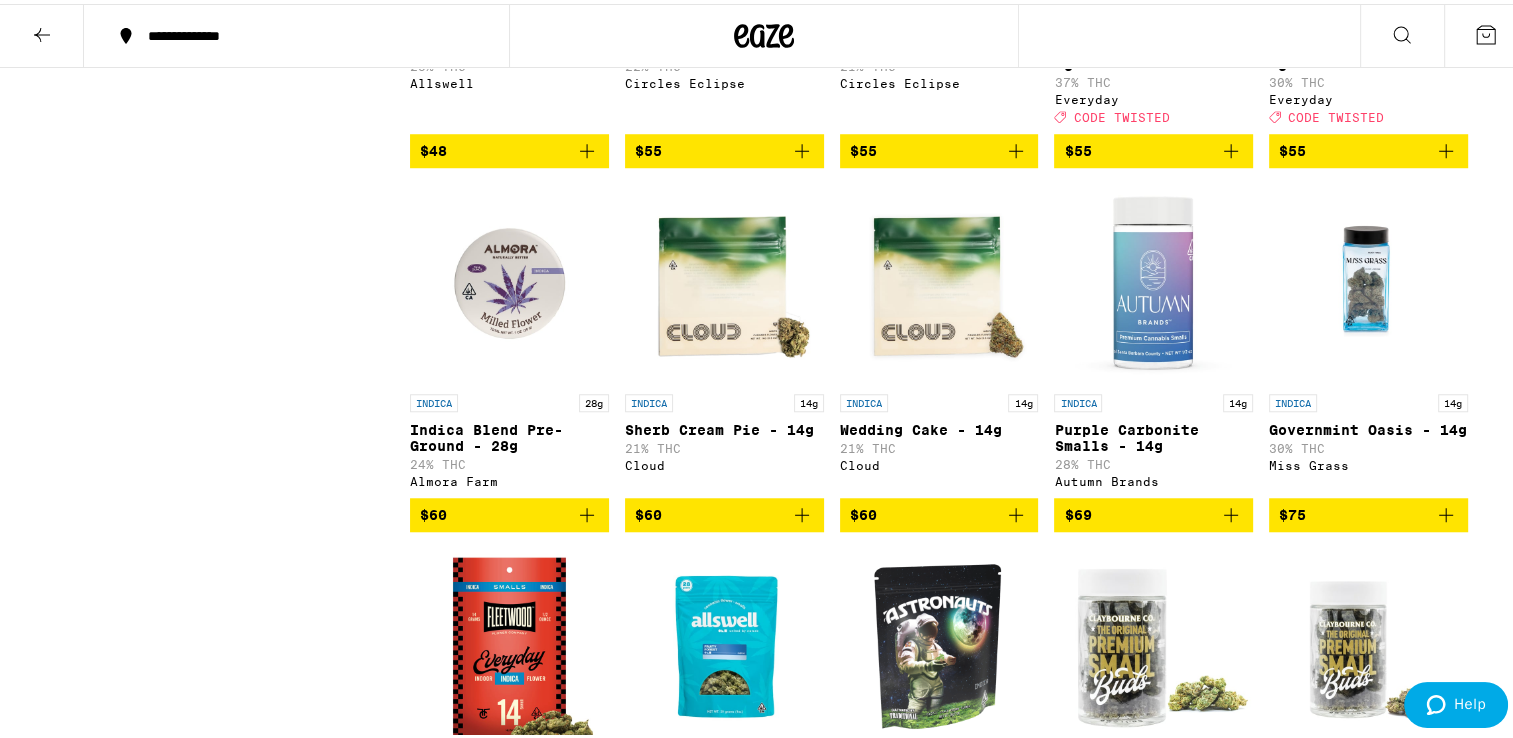click on "Clear 1 filter Strain Type Hybrid Indica Sativa Subcategory Pre-ground Flower Whole Flower - 1 oz Whole Flower - 1/2 oz Whole Flower - 1/4 oz Whole Flower - 10g Whole Flower - 20g Brand Alien Labs Allswell Almora Farm Astronauts Autumn Brands Circles Base Camp Circles Eclipse Claybourne Co. Cloud Coastal Sun Everyday Fleetwood Glass House Humboldt Farms Miss Grass Mr. Zips Old Pal Pacific Stone Pure Beauty STIIIZY Time Machine Yada Yada" at bounding box center (235, 129) 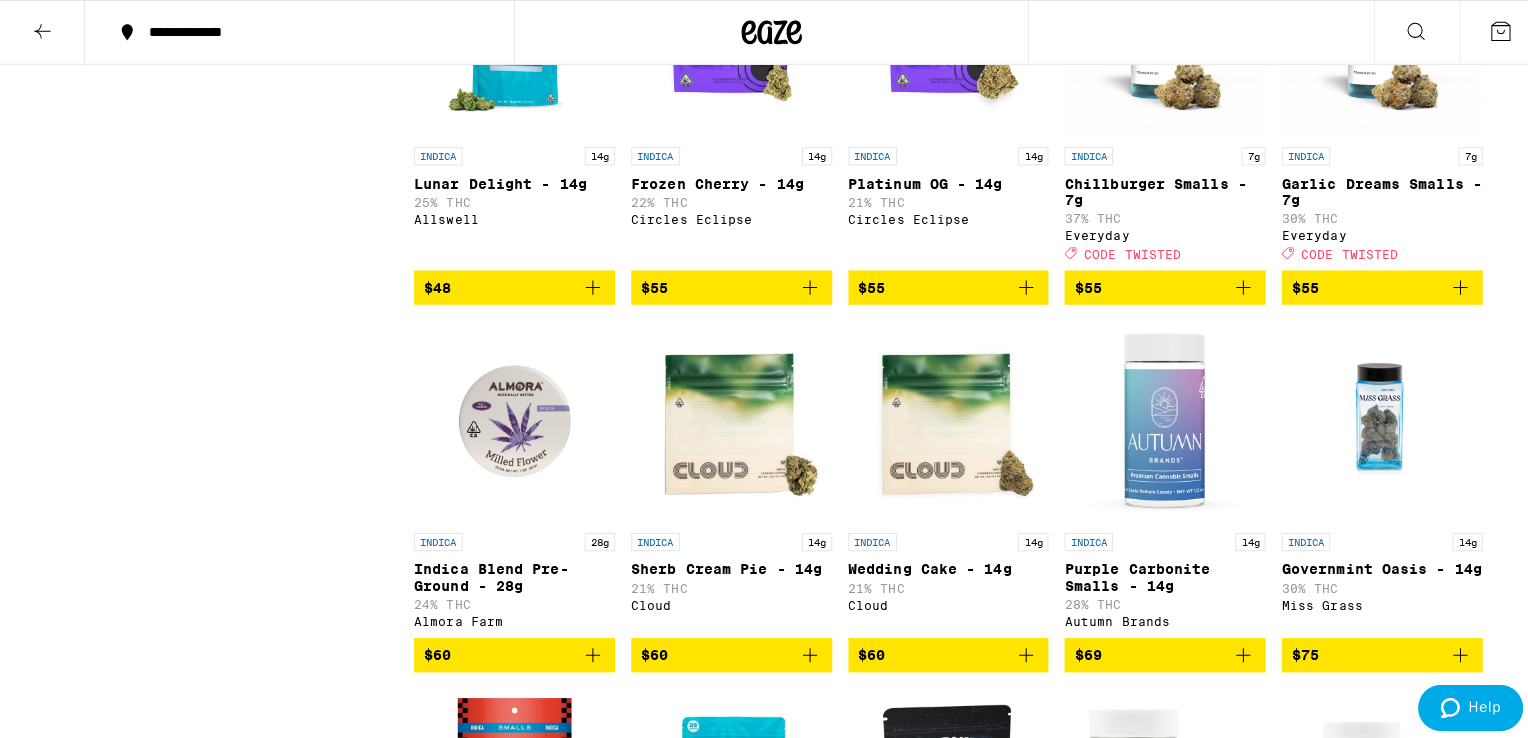 scroll, scrollTop: 1464, scrollLeft: 0, axis: vertical 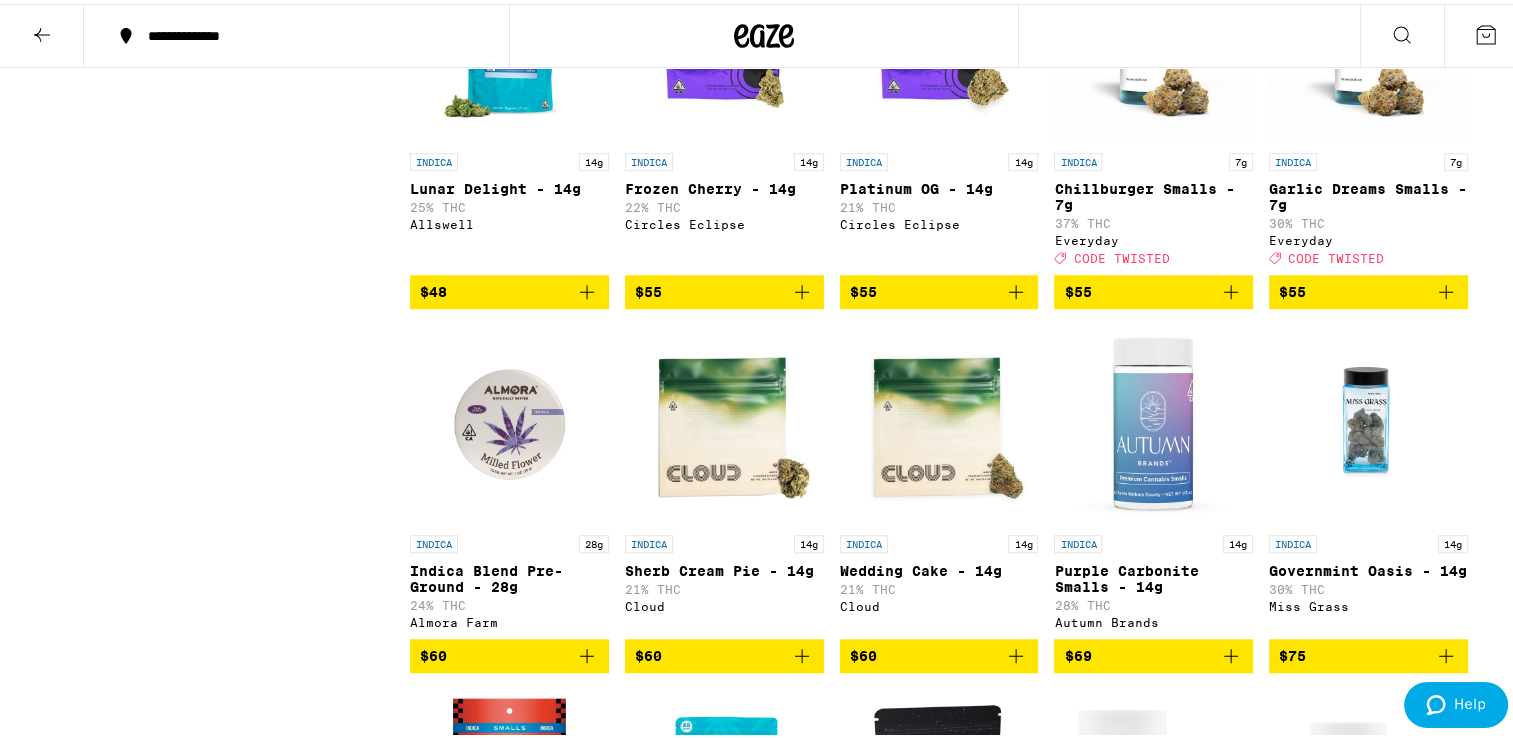 click at bounding box center (1153, 39) 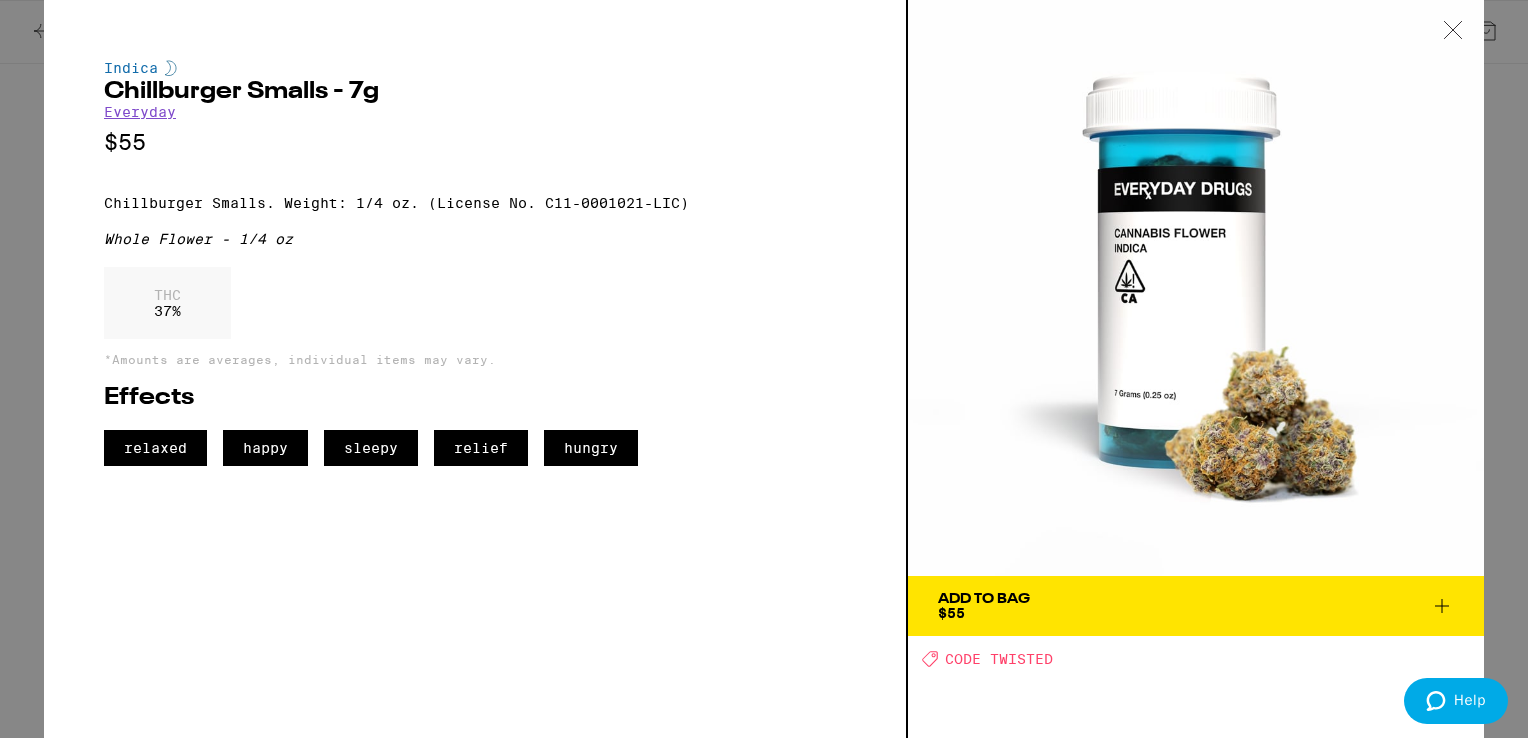 click at bounding box center [1196, 288] 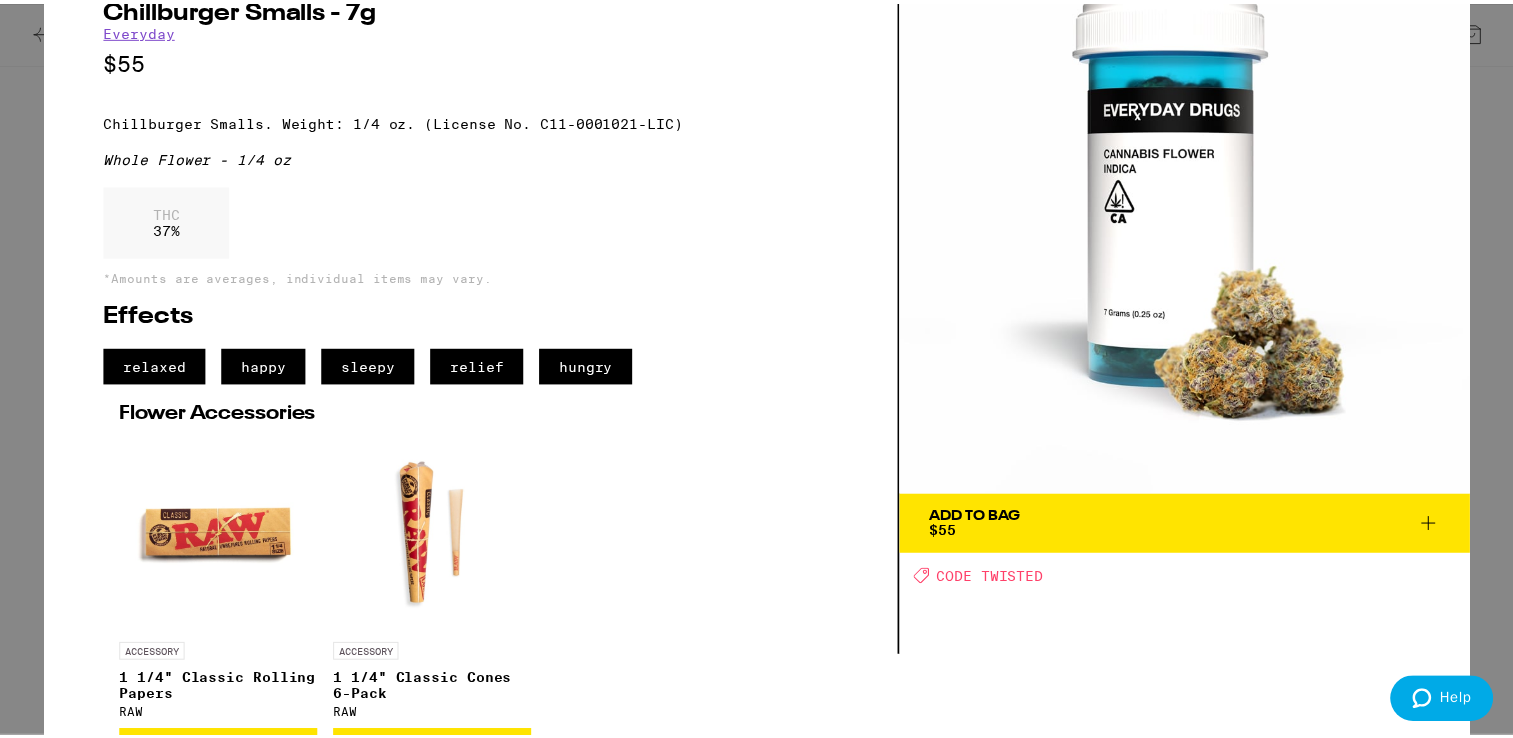 scroll, scrollTop: 133, scrollLeft: 0, axis: vertical 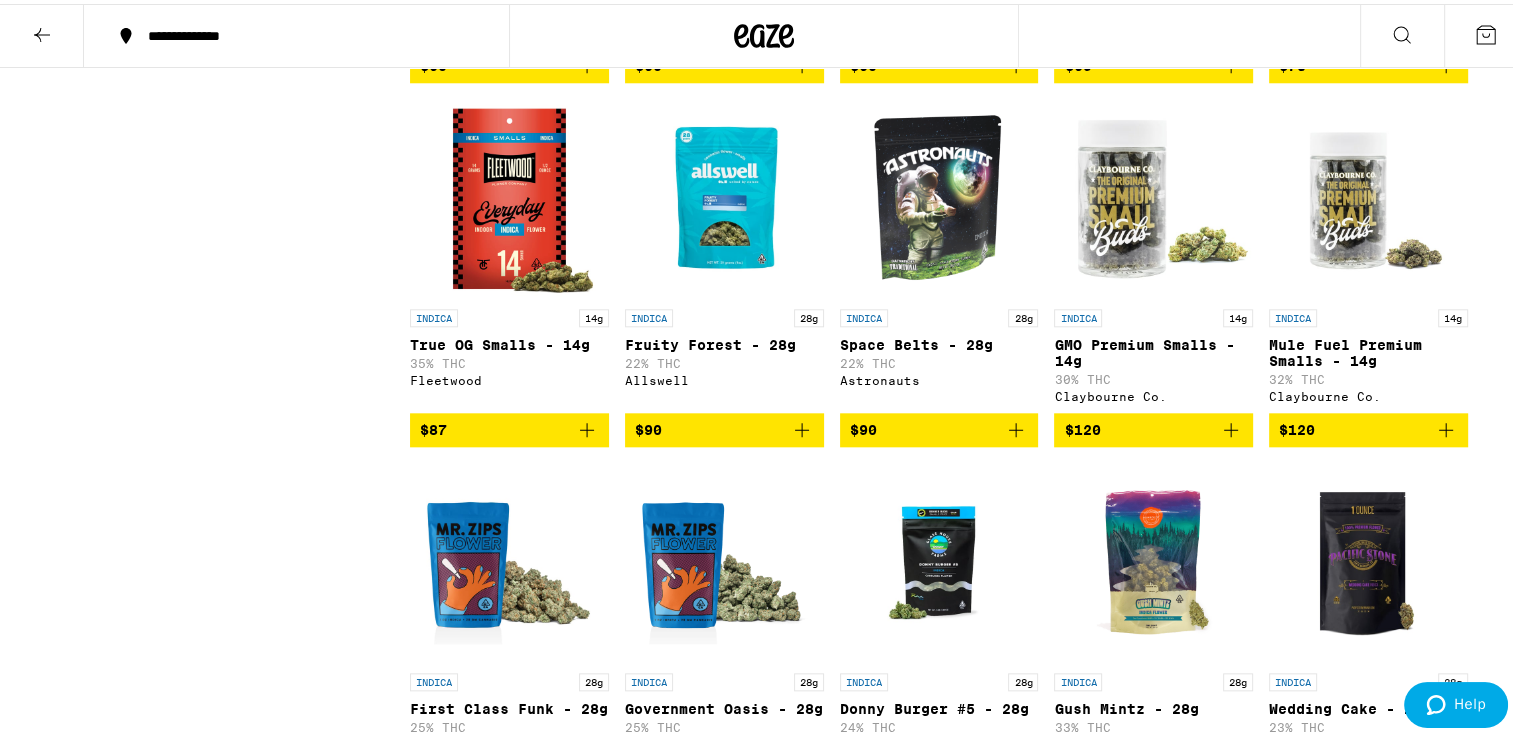 click on "$87" at bounding box center [509, 426] 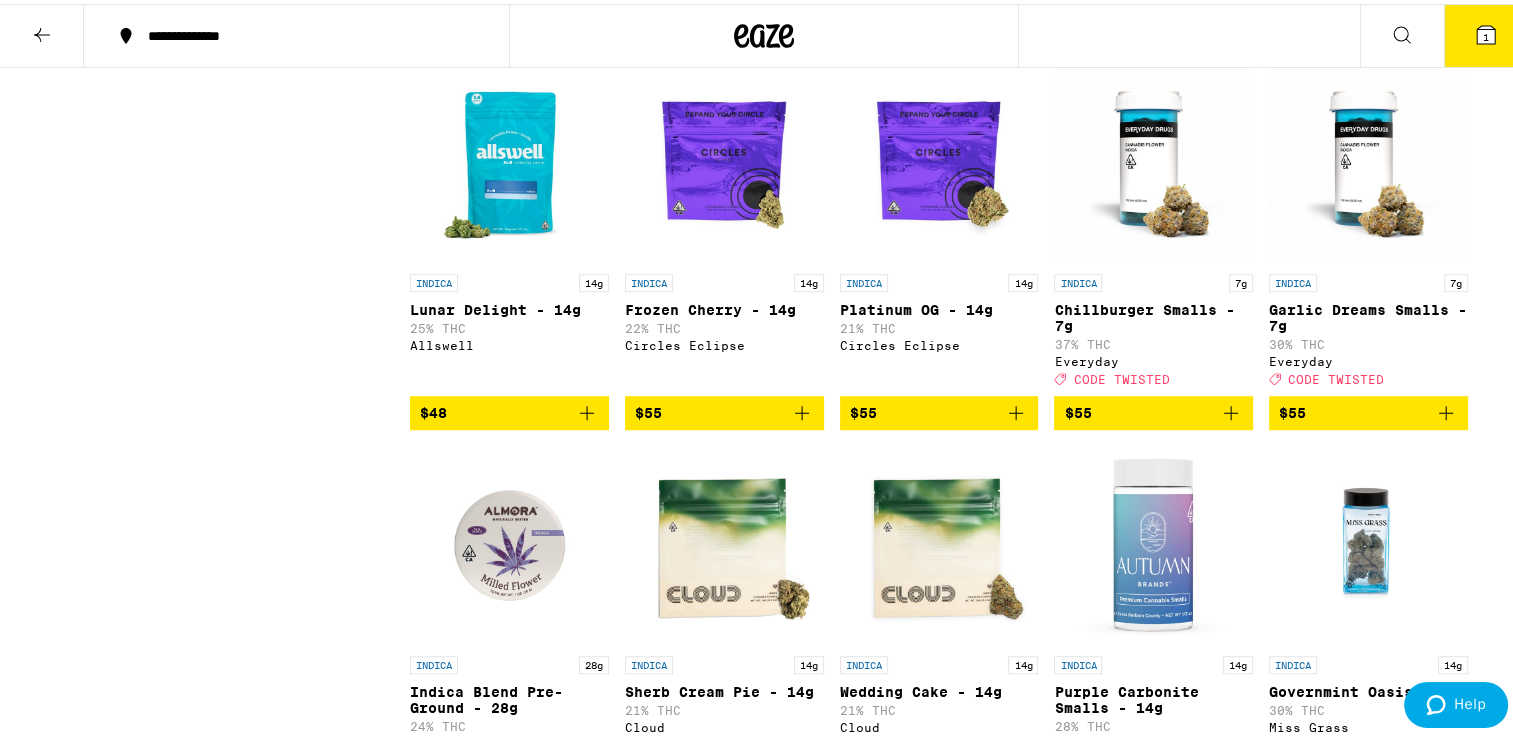 scroll, scrollTop: 1344, scrollLeft: 0, axis: vertical 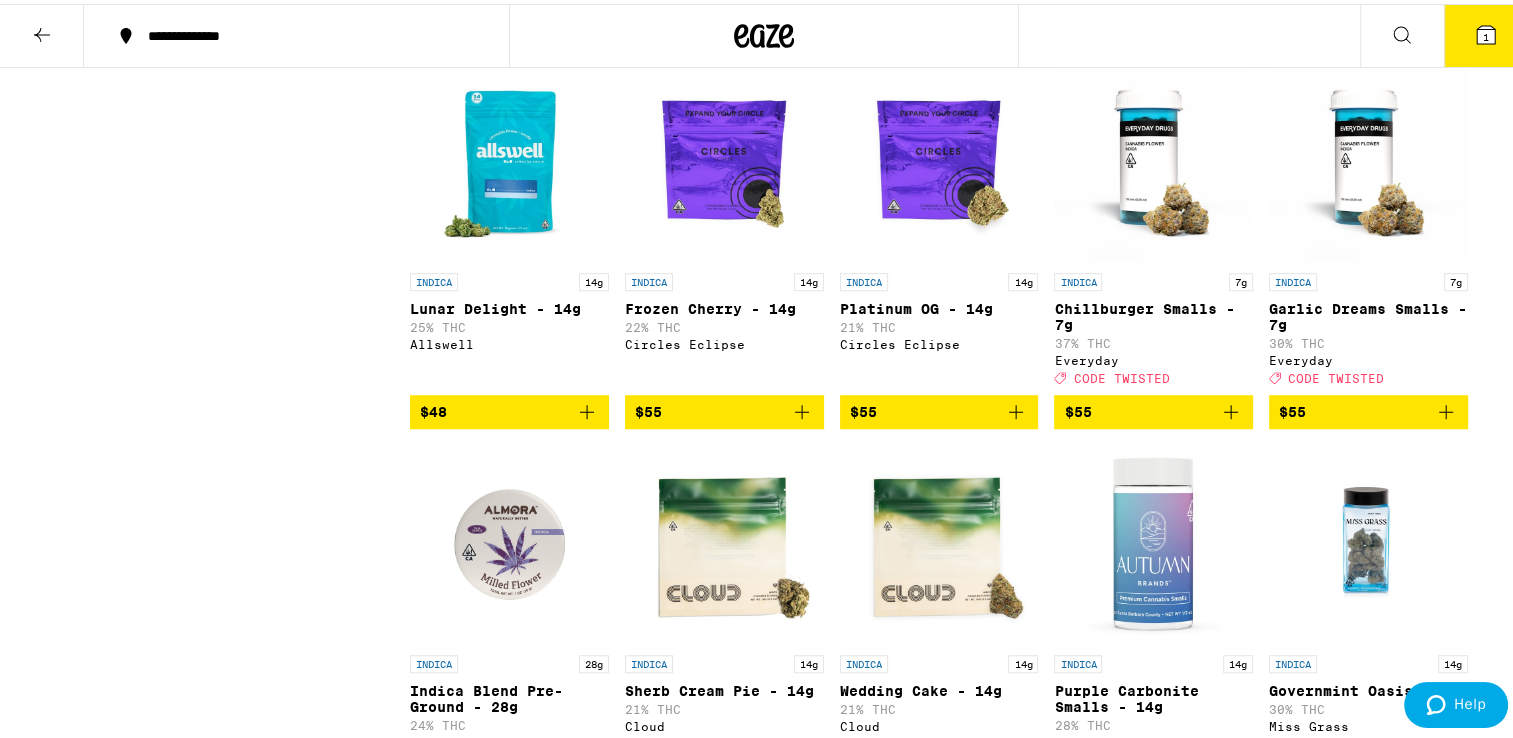 click on "$55" at bounding box center [1153, 408] 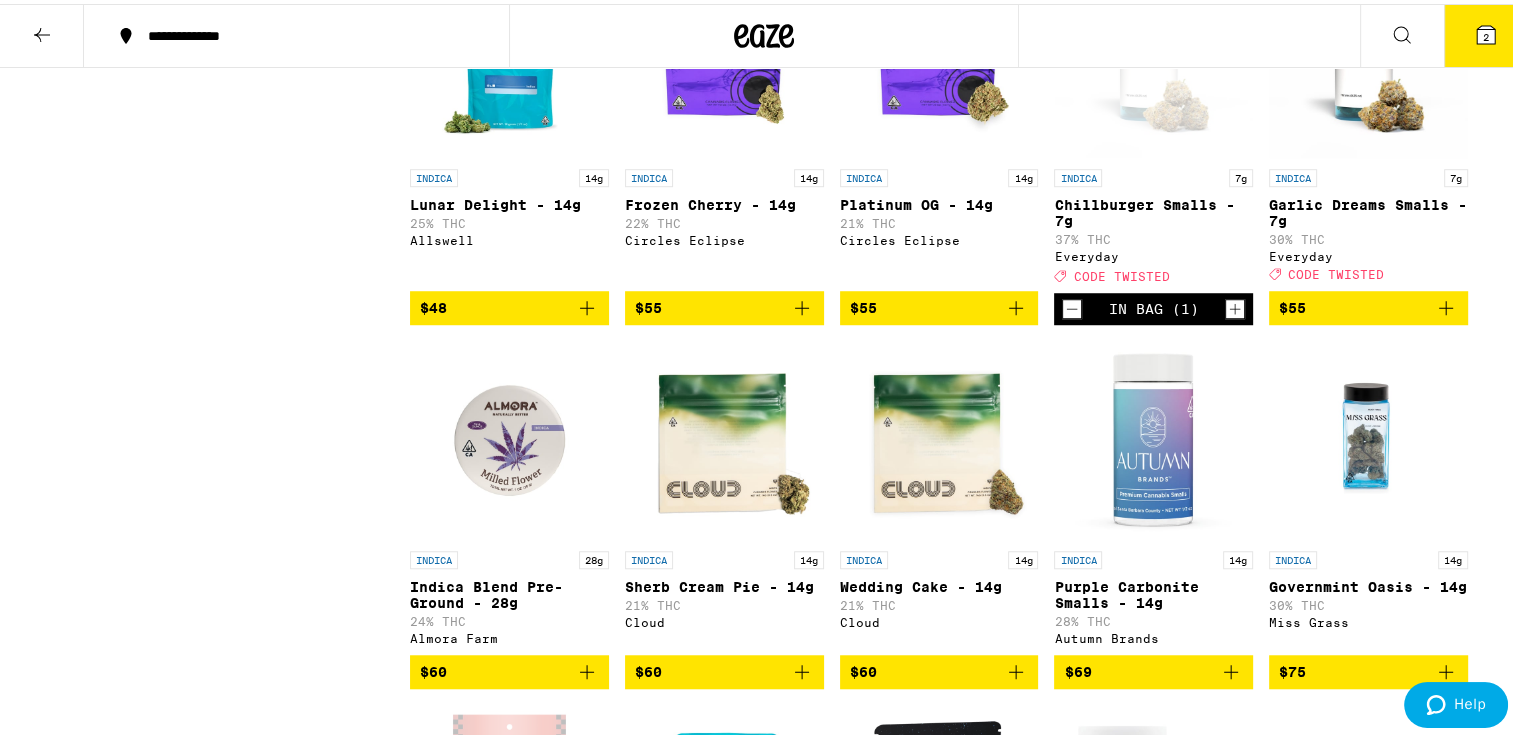 scroll, scrollTop: 1450, scrollLeft: 0, axis: vertical 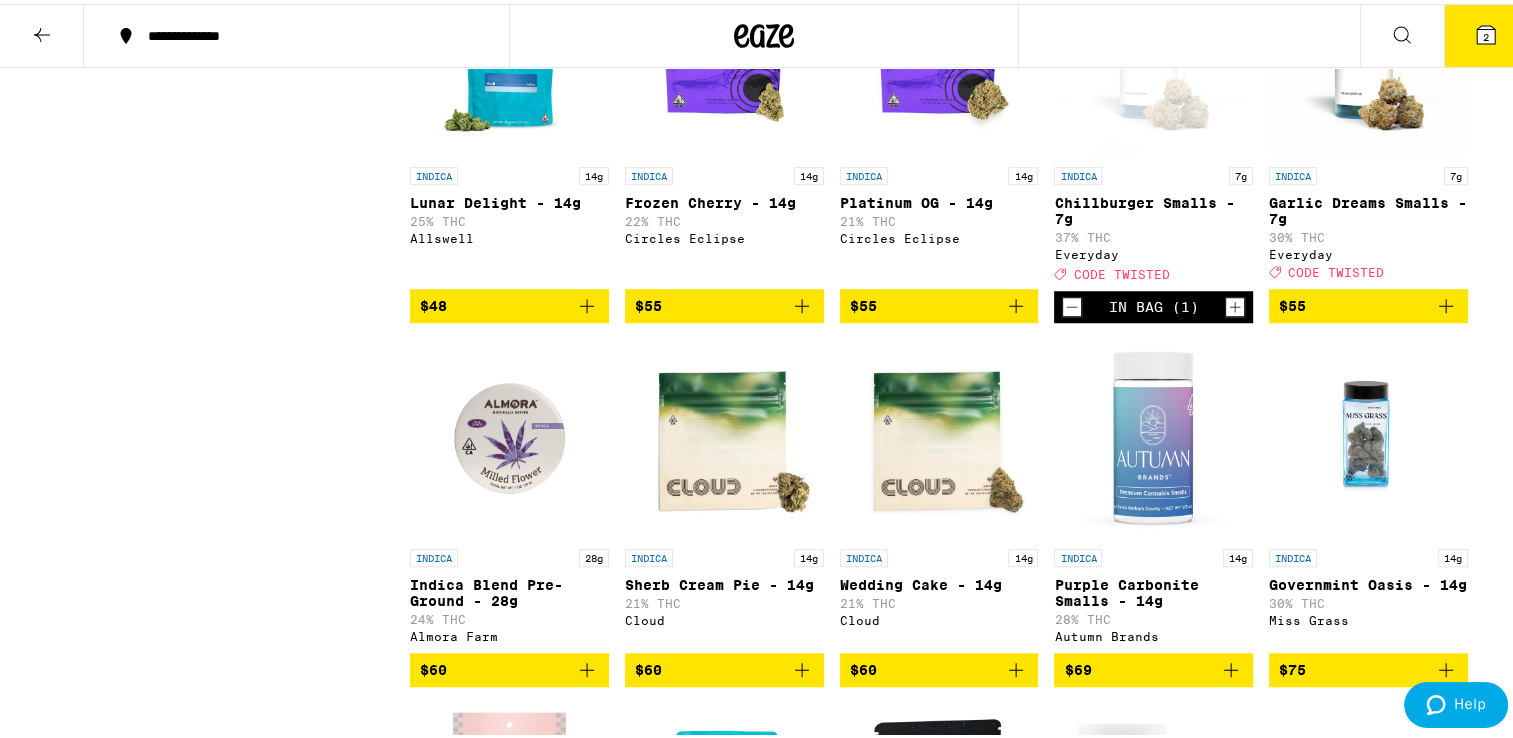 click on "24% THC" at bounding box center (509, 615) 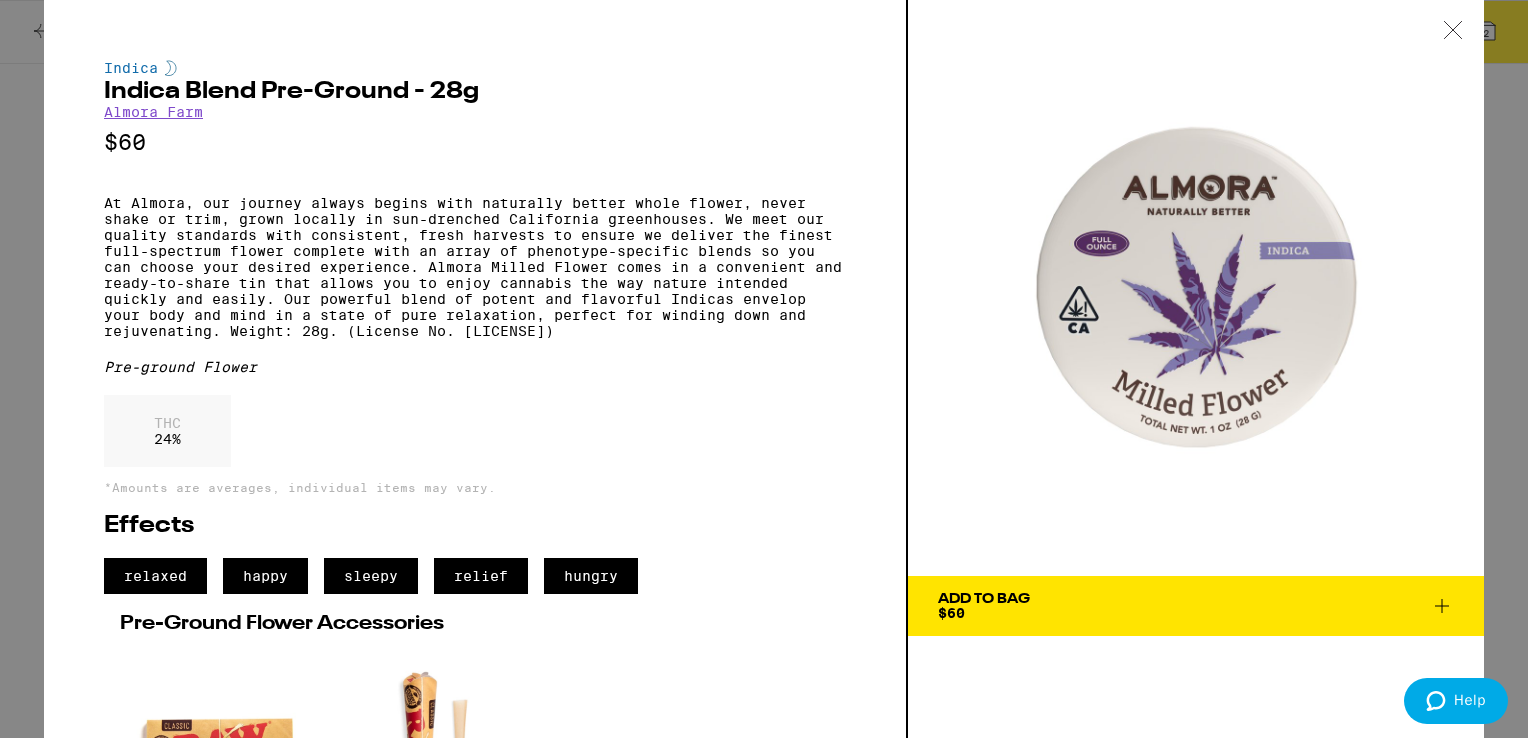 click at bounding box center [1453, 31] 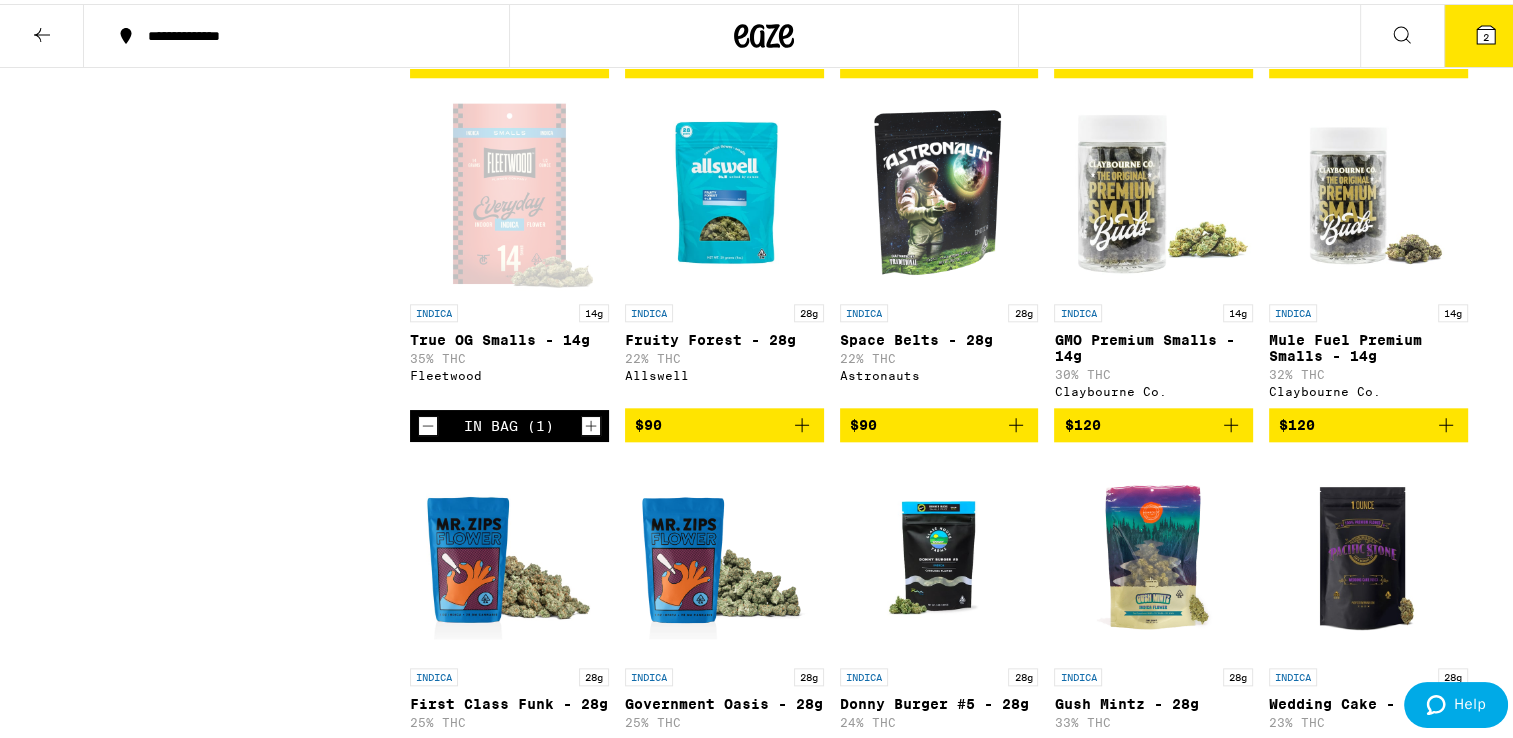 scroll, scrollTop: 2058, scrollLeft: 0, axis: vertical 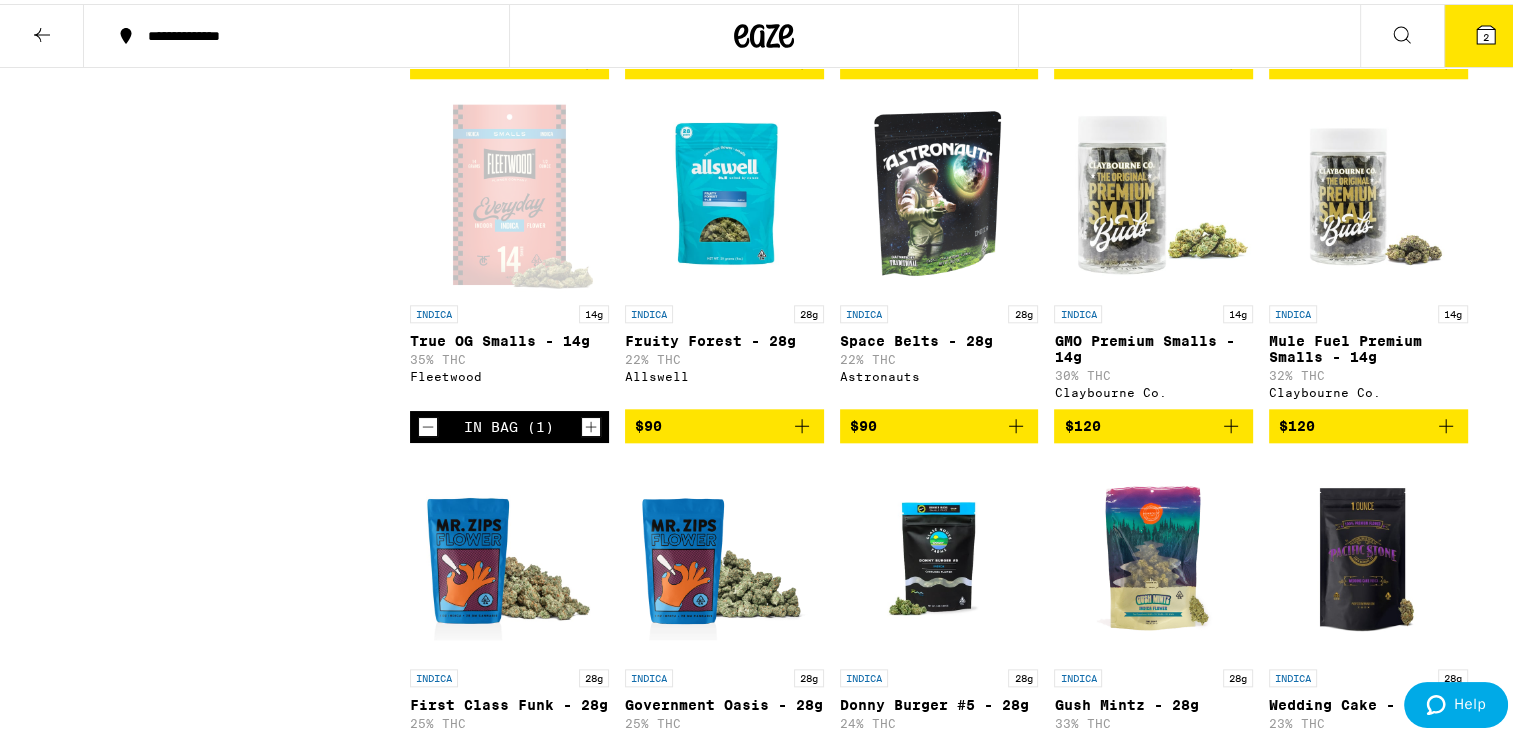 click on "Clear 1 filter Strain Type Hybrid Indica Sativa Subcategory Pre-ground Flower Whole Flower - 1 oz Whole Flower - 1/2 oz Whole Flower - 1/4 oz Whole Flower - 10g Whole Flower - 20g Brand Alien Labs Allswell Almora Farm Astronauts Autumn Brands Circles Base Camp Circles Eclipse Claybourne Co. Cloud Coastal Sun Everyday Fleetwood Glass House Humboldt Farms Miss Grass Mr. Zips Old Pal Pacific Stone Pure Beauty STIIIZY Time Machine Yada Yada" at bounding box center [235, -324] 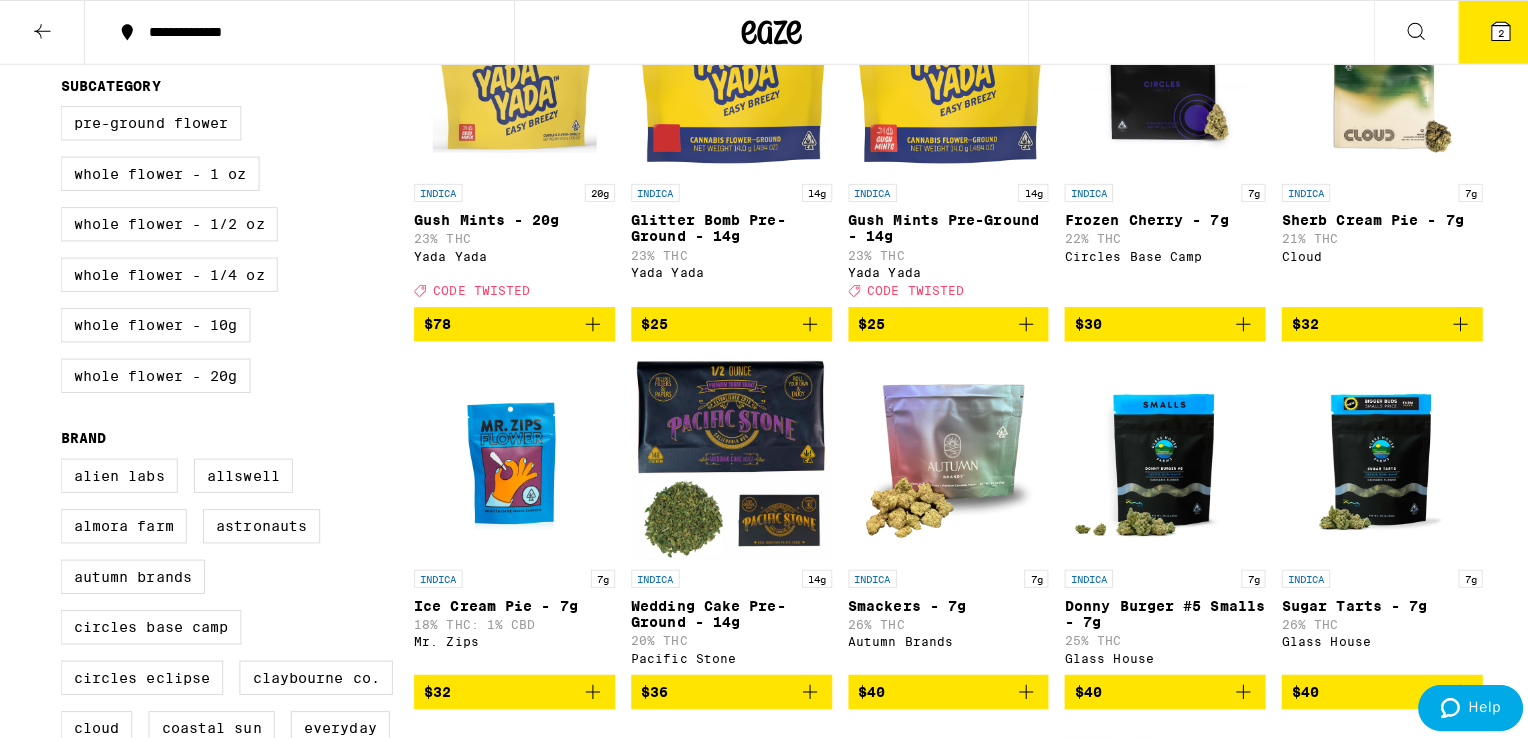 scroll, scrollTop: 0, scrollLeft: 0, axis: both 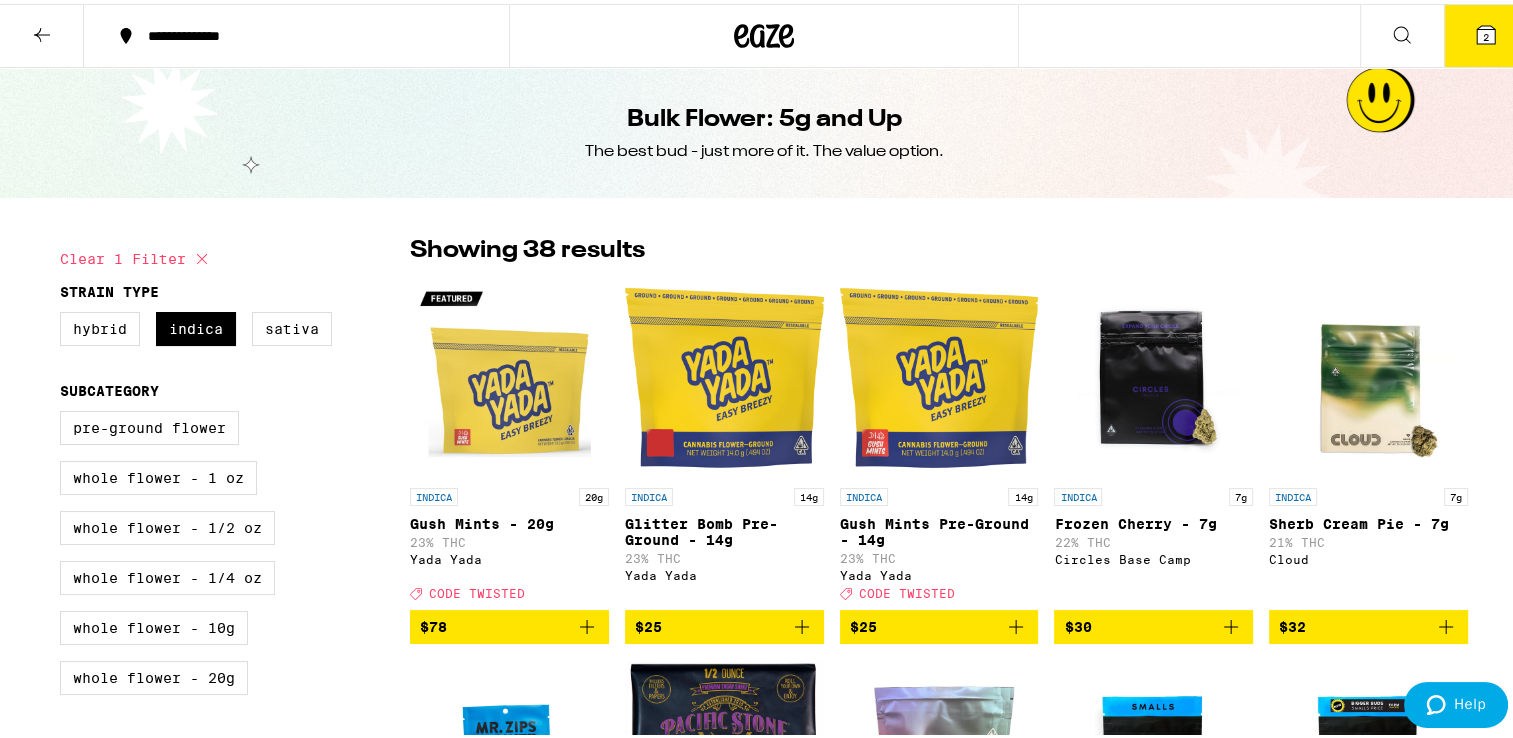 click 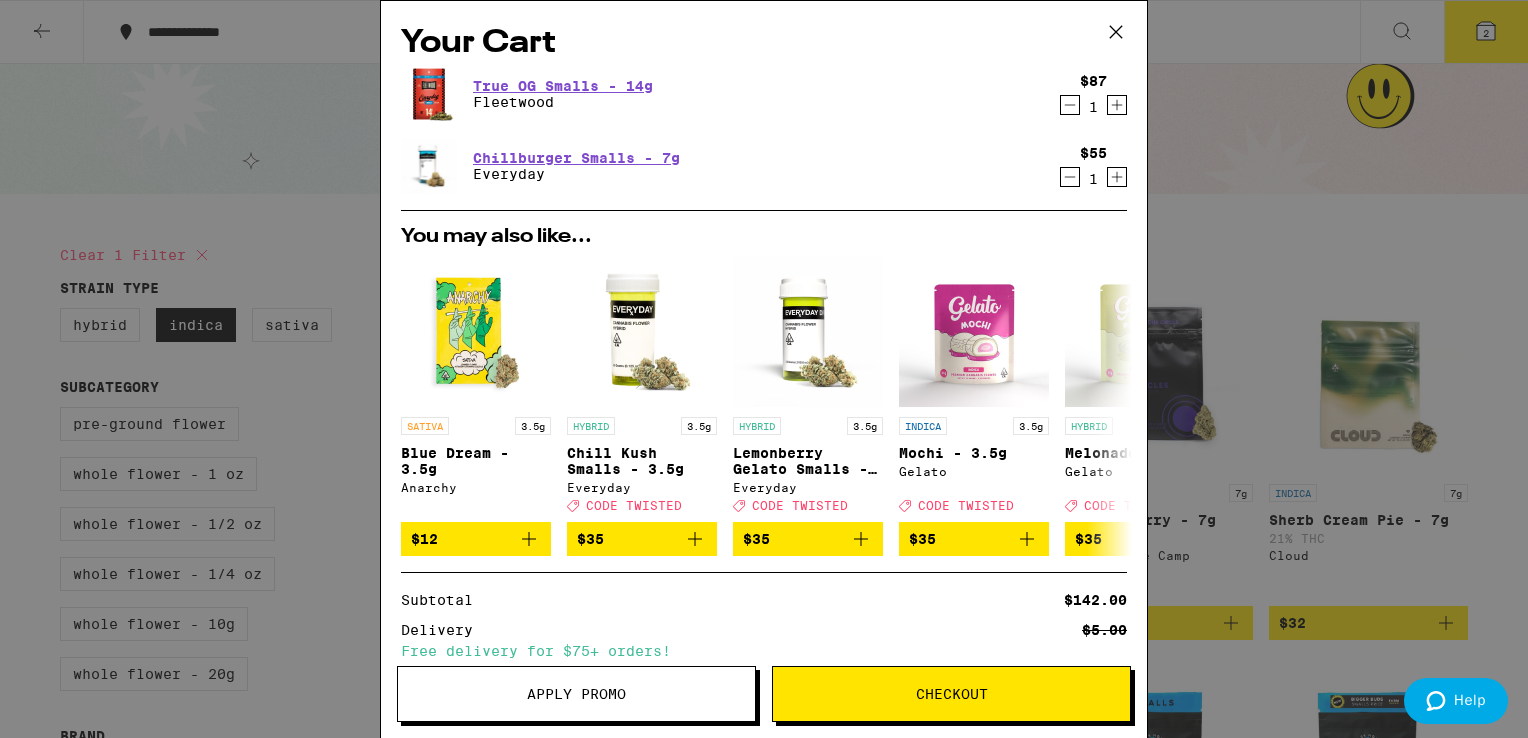 click 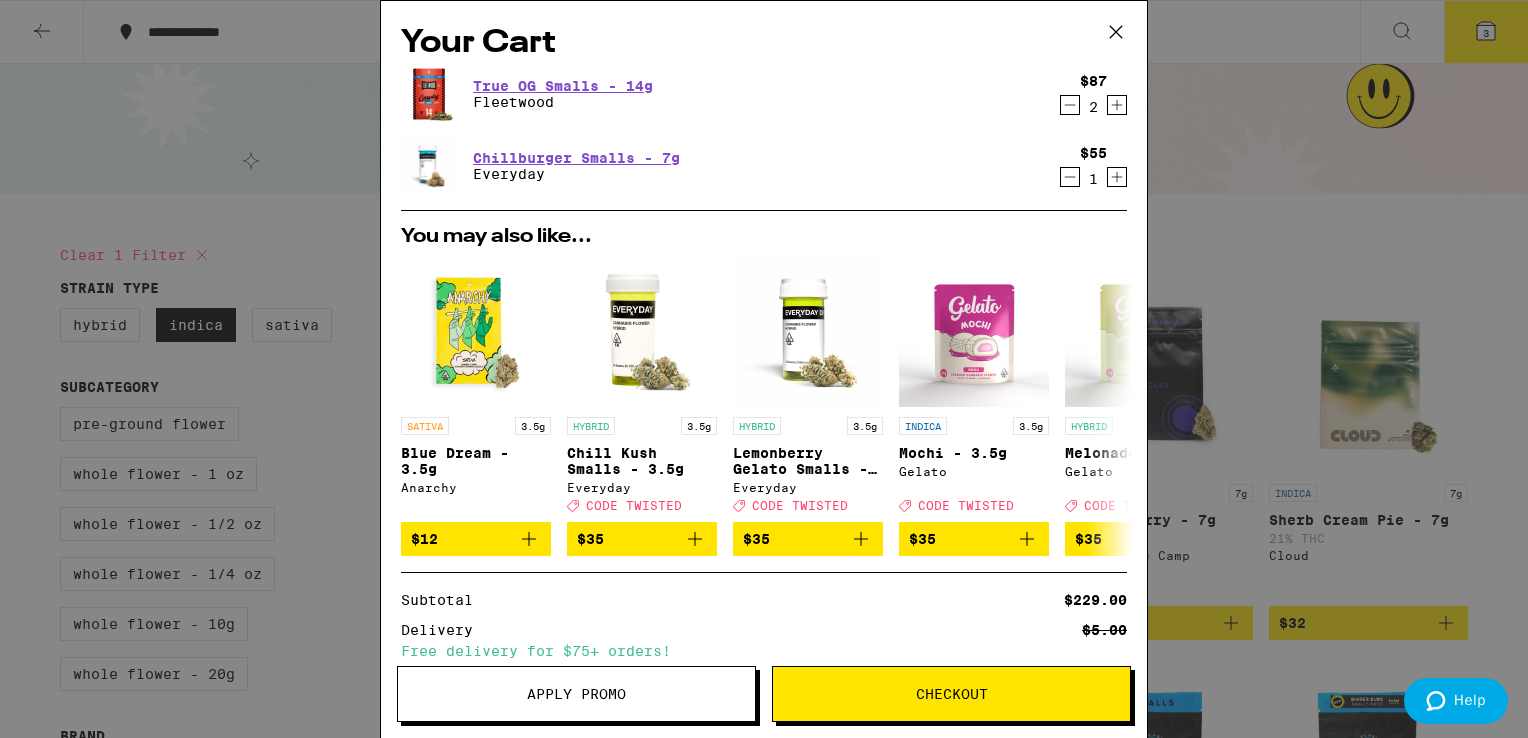 click 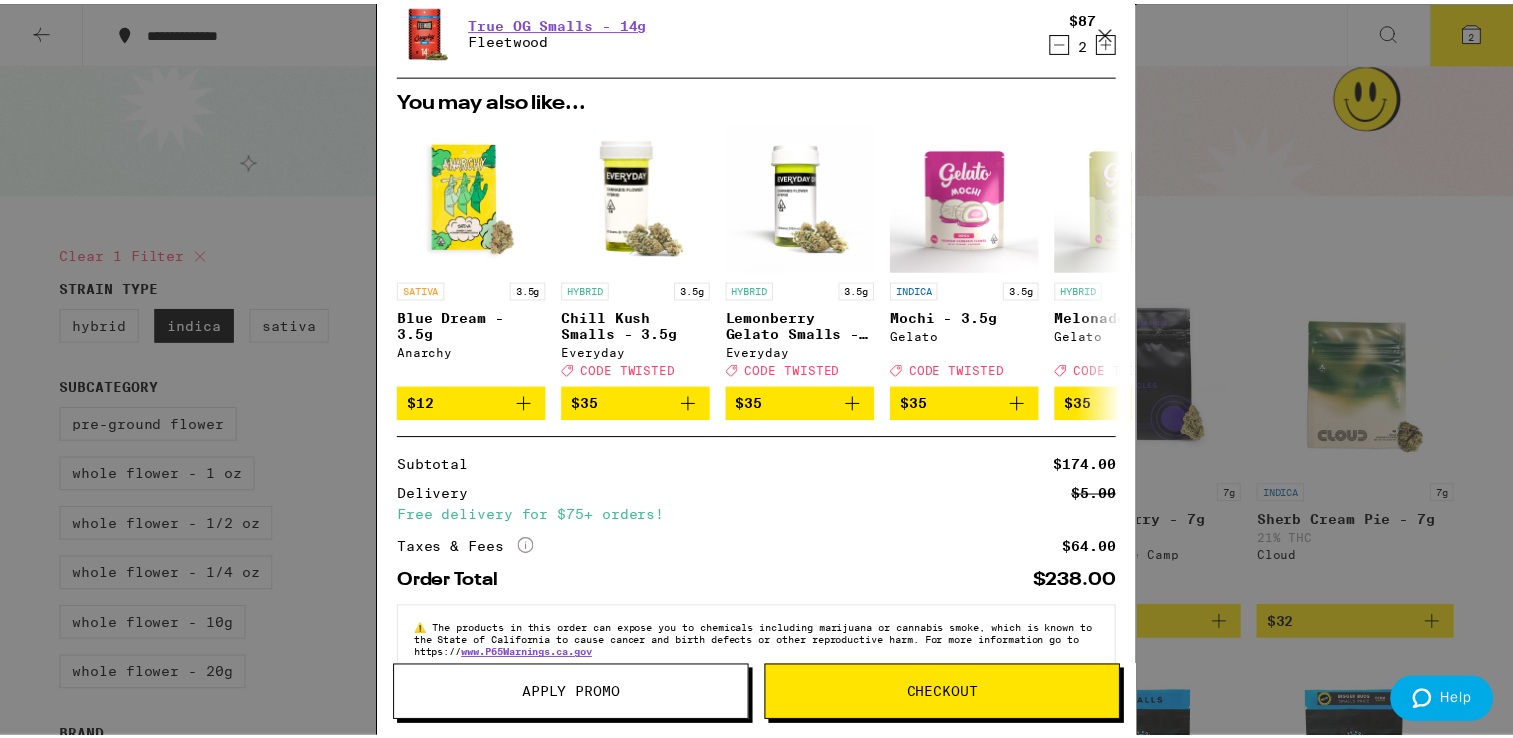 scroll, scrollTop: 68, scrollLeft: 0, axis: vertical 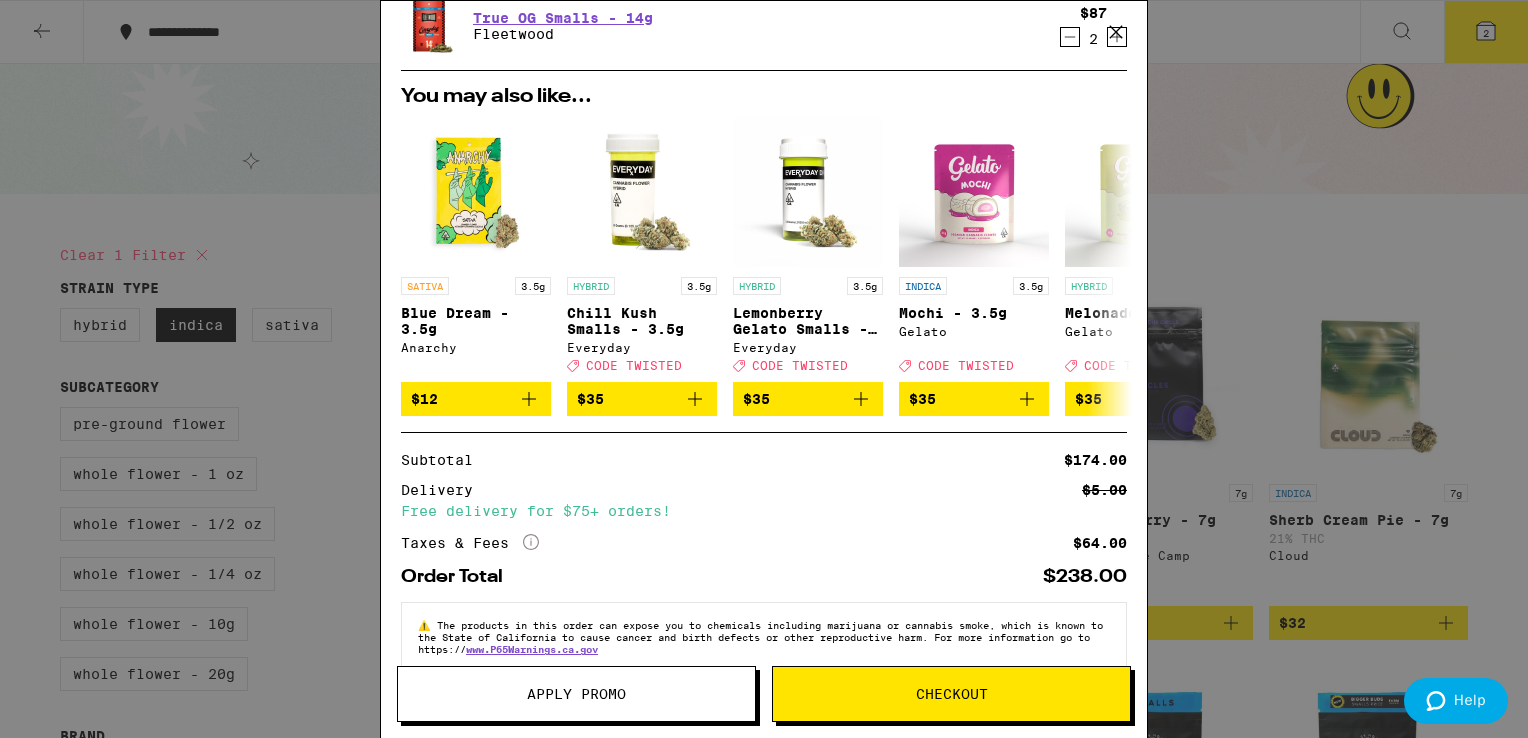 drag, startPoint x: 600, startPoint y: 704, endPoint x: 511, endPoint y: 705, distance: 89.005615 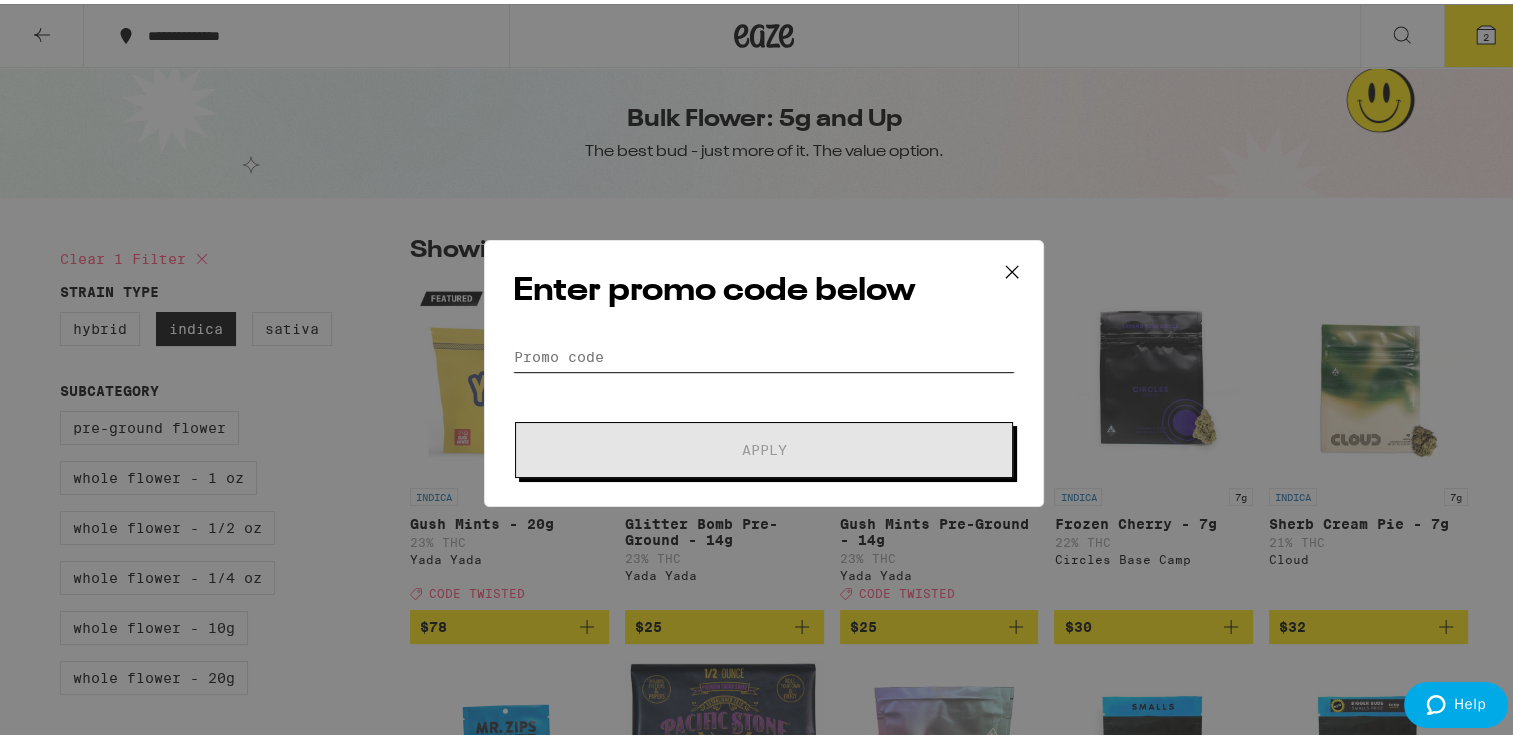 click on "Promo Code" at bounding box center [764, 353] 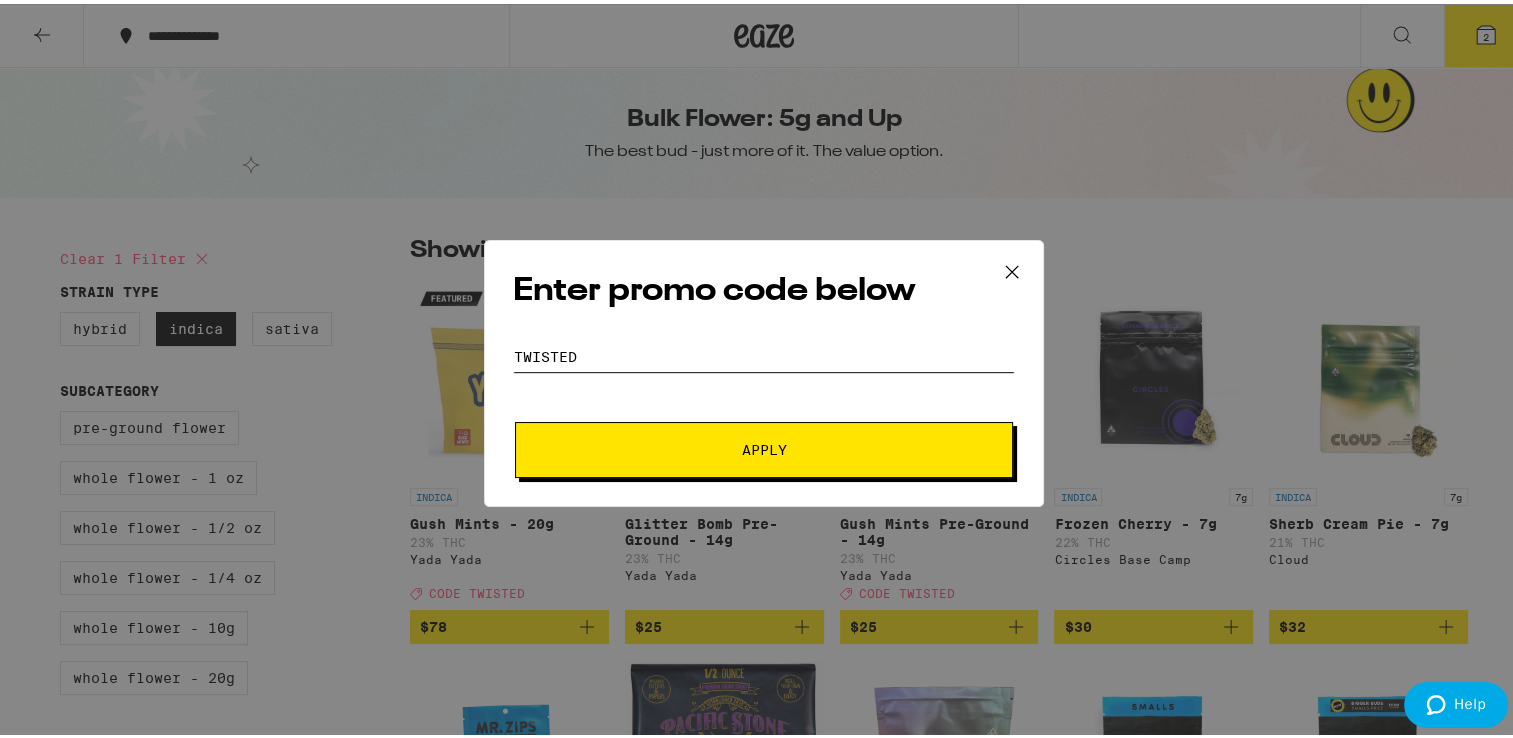 type on "twisted" 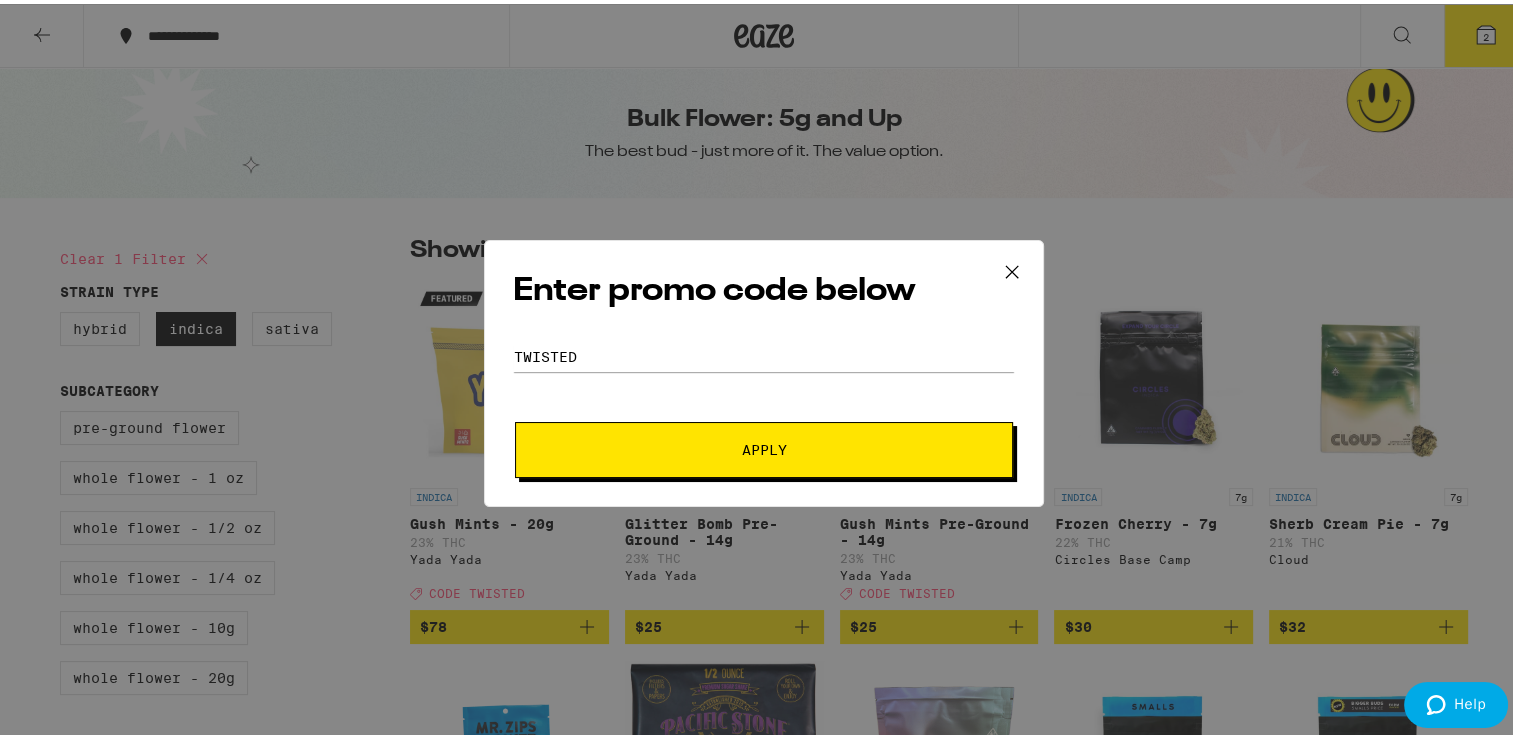 click on "Apply" at bounding box center [764, 446] 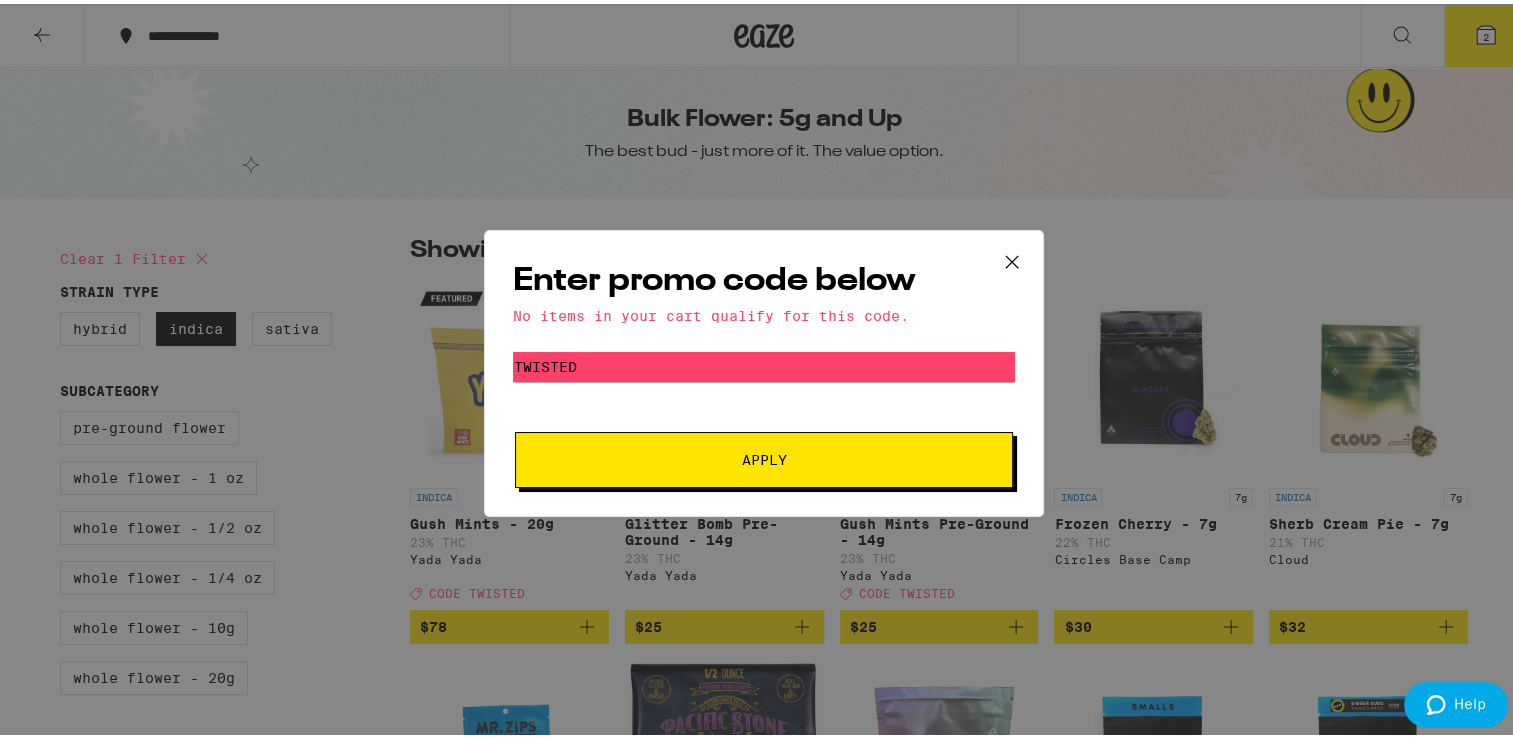 click 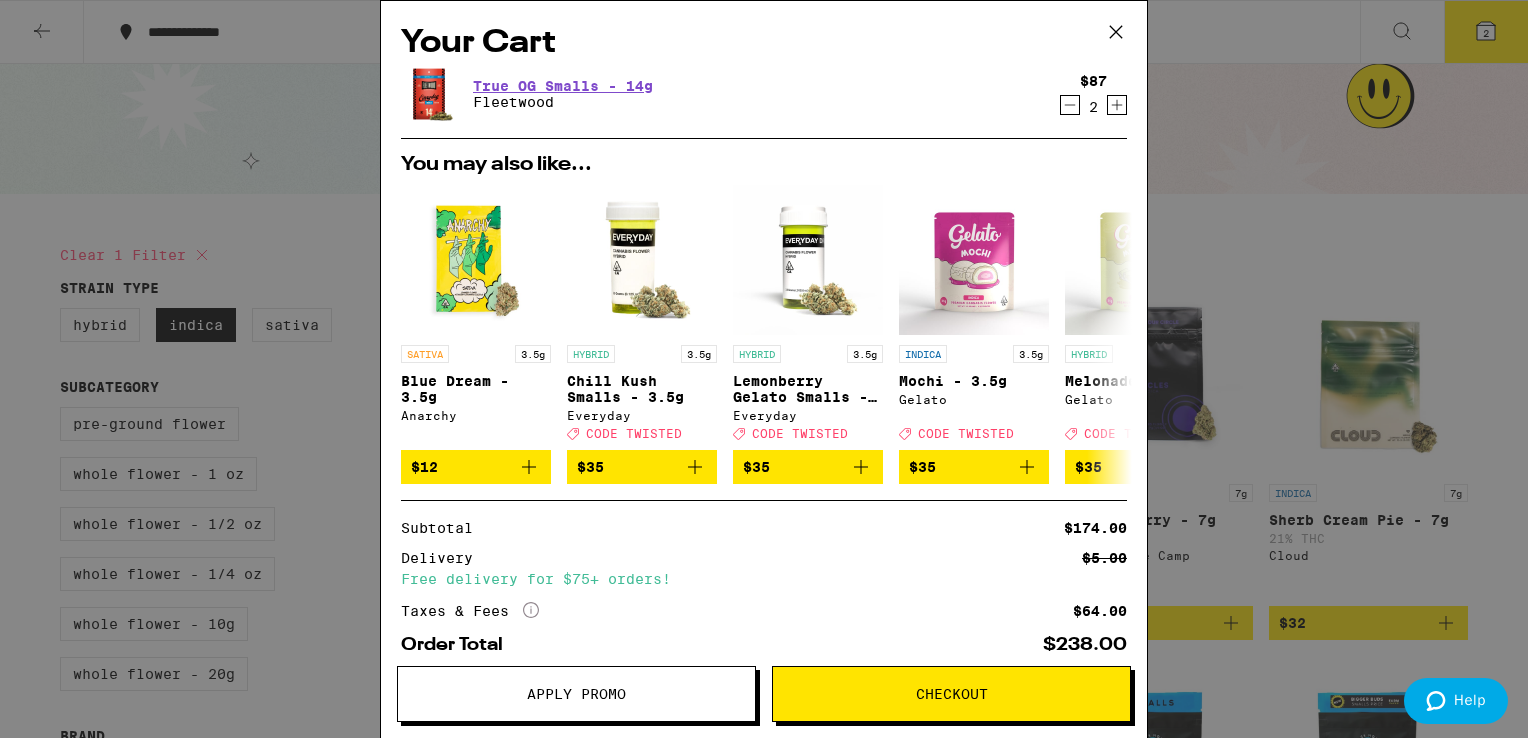 click on "Checkout" at bounding box center (952, 694) 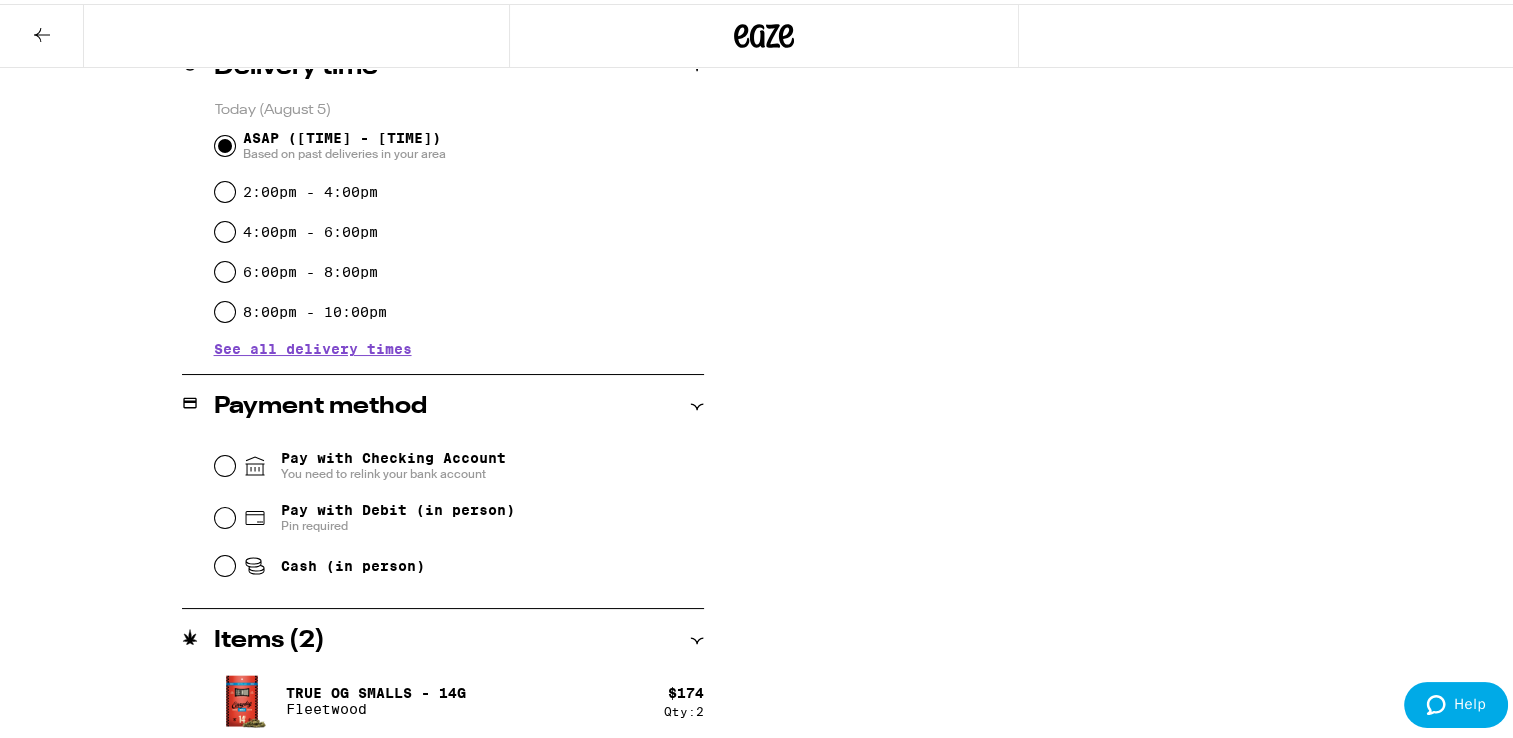 scroll, scrollTop: 527, scrollLeft: 0, axis: vertical 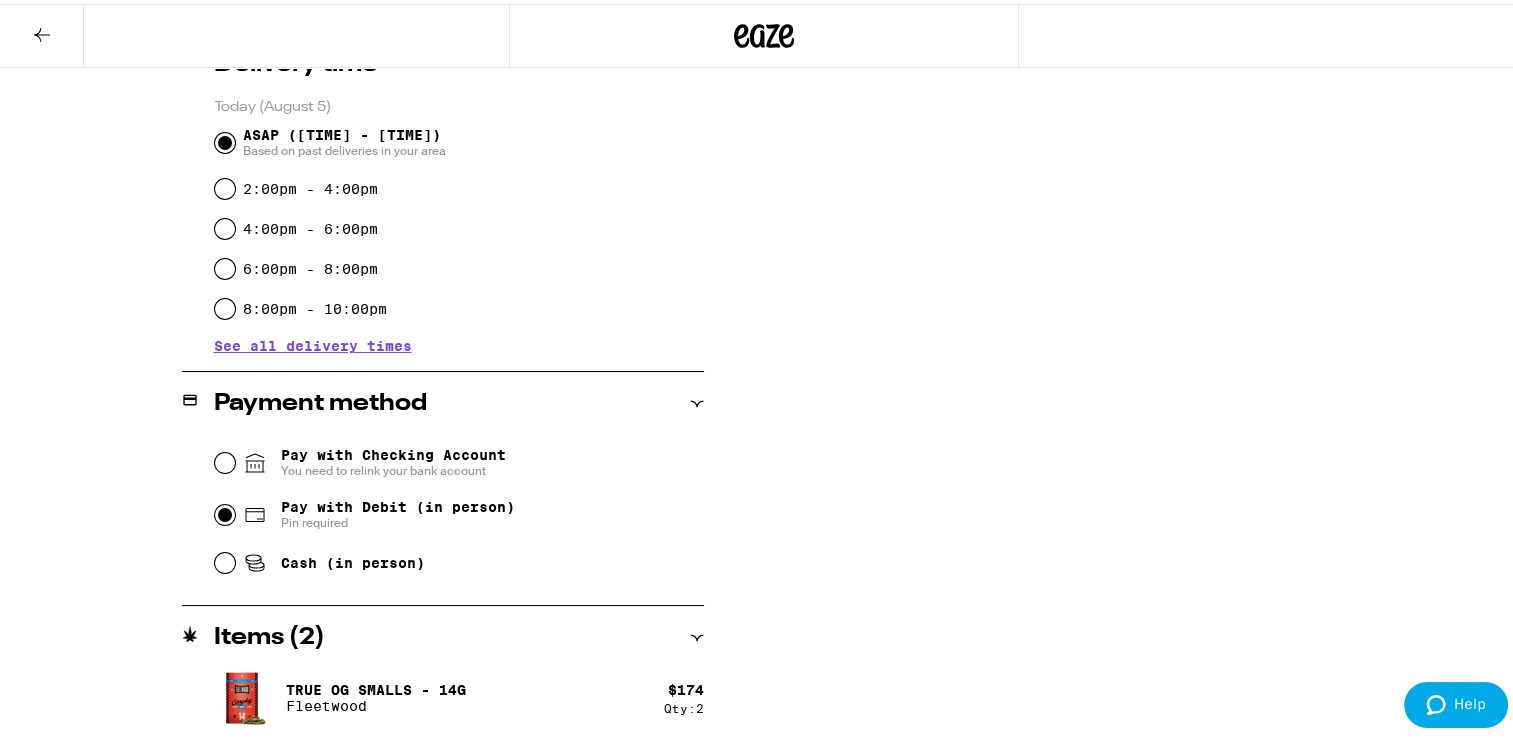 click on "Pay with Debit (in person) Pin required" at bounding box center [225, 511] 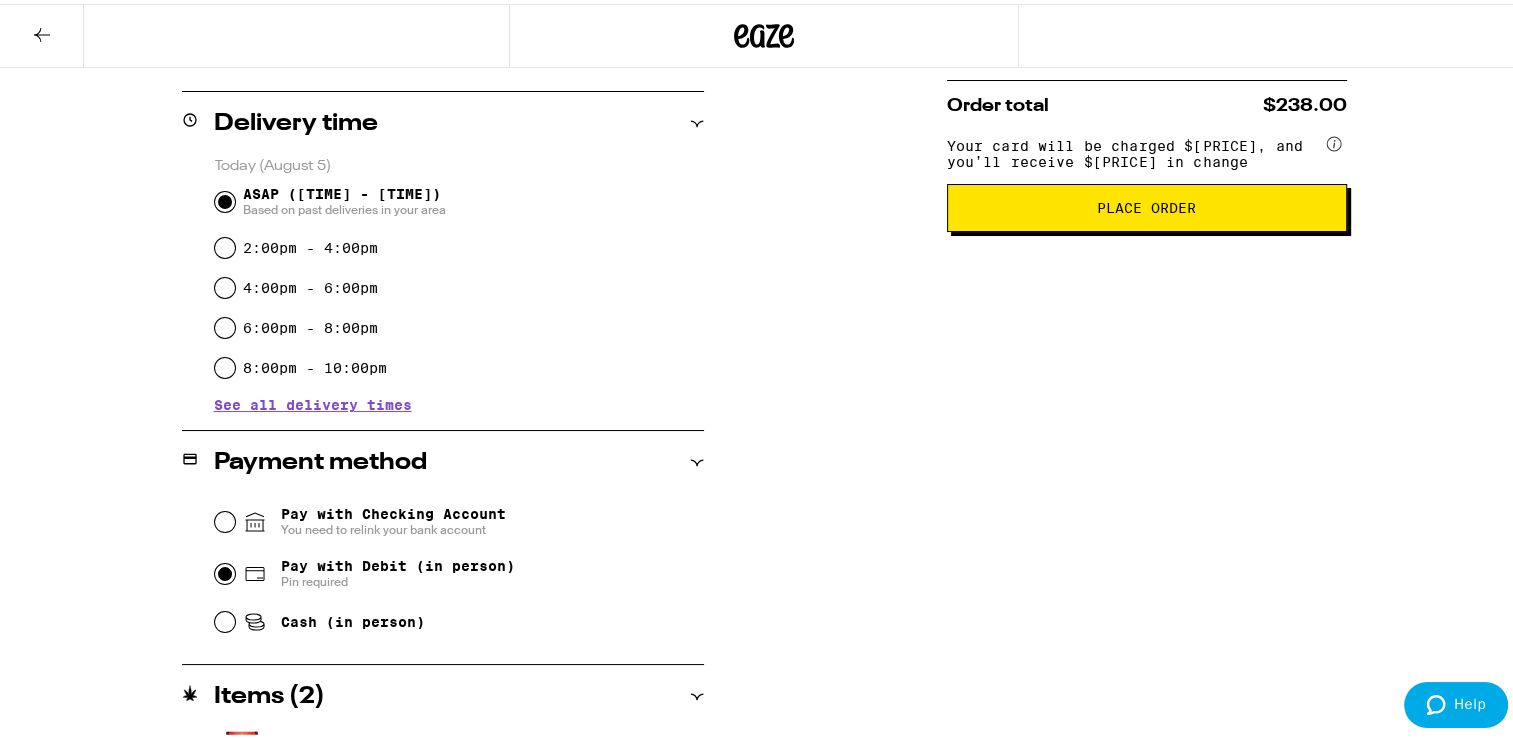 scroll, scrollTop: 447, scrollLeft: 0, axis: vertical 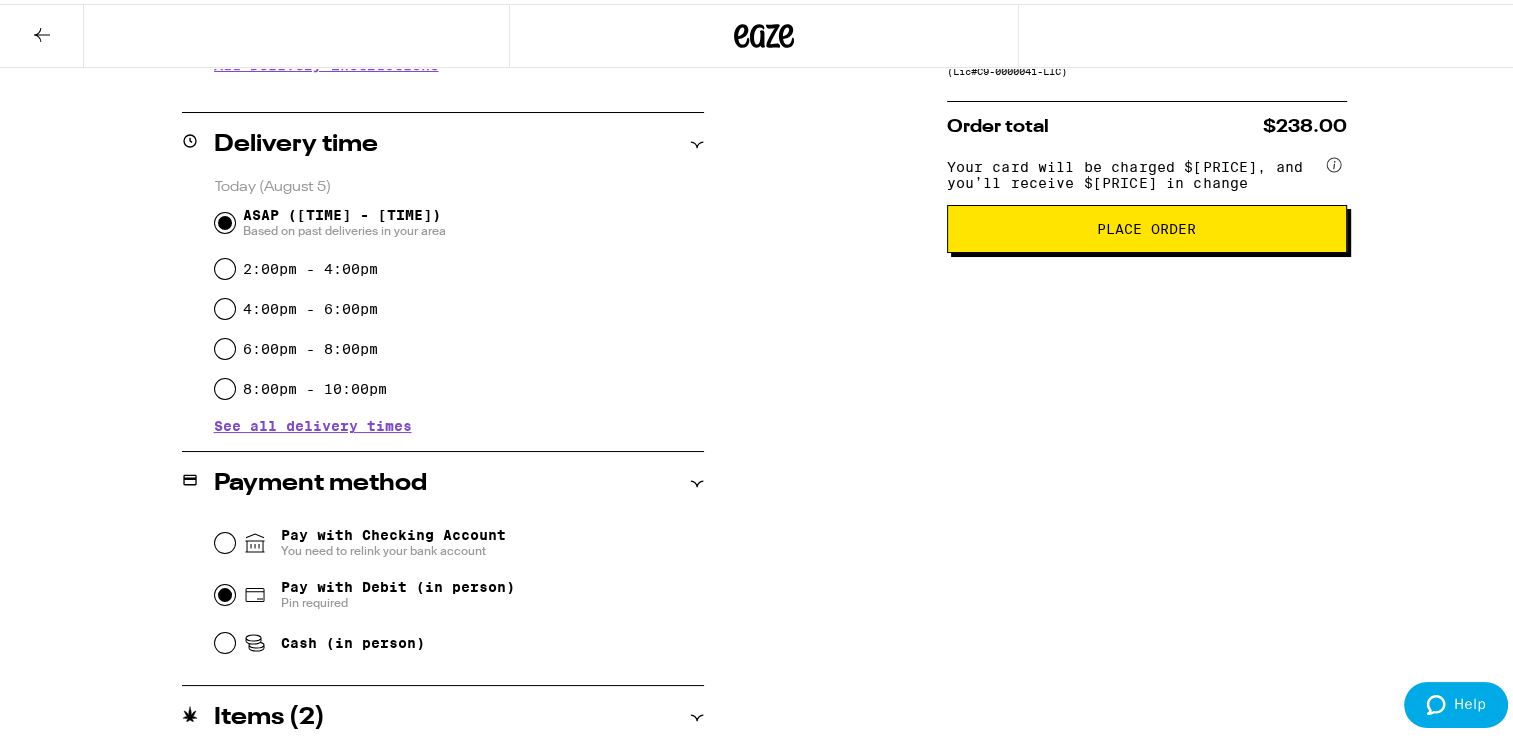 click on "Place Order" at bounding box center [1146, 225] 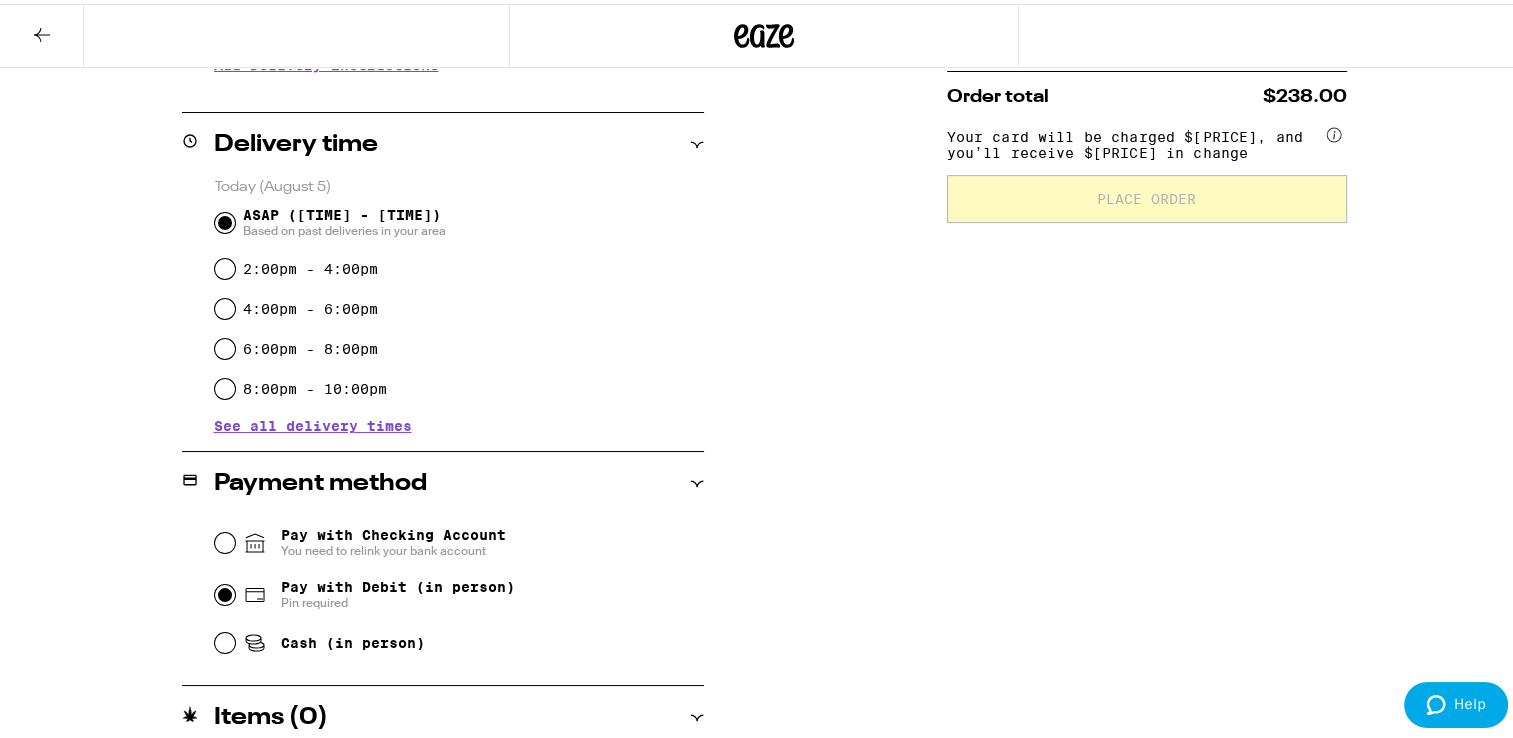 scroll, scrollTop: 0, scrollLeft: 0, axis: both 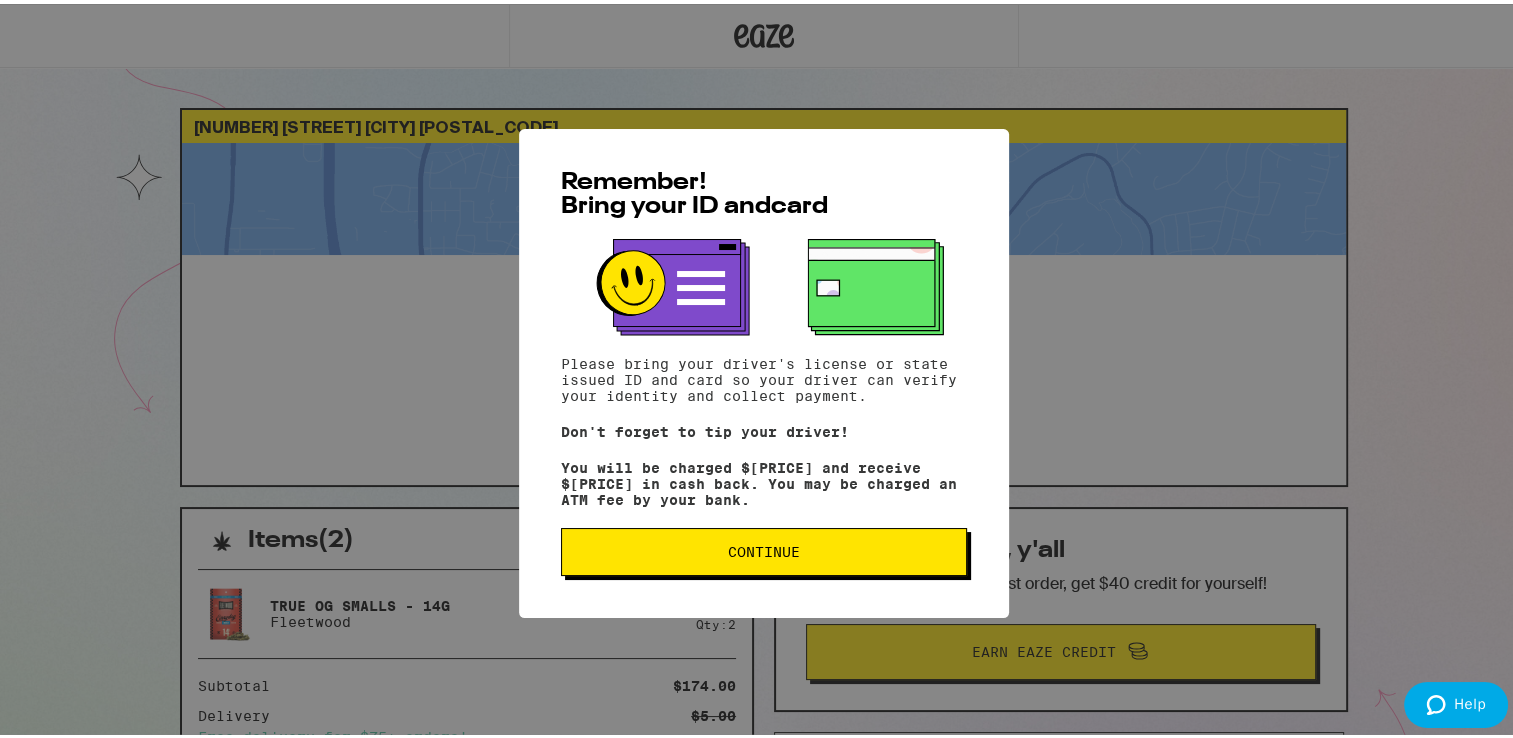 click on "Continue" at bounding box center (764, 548) 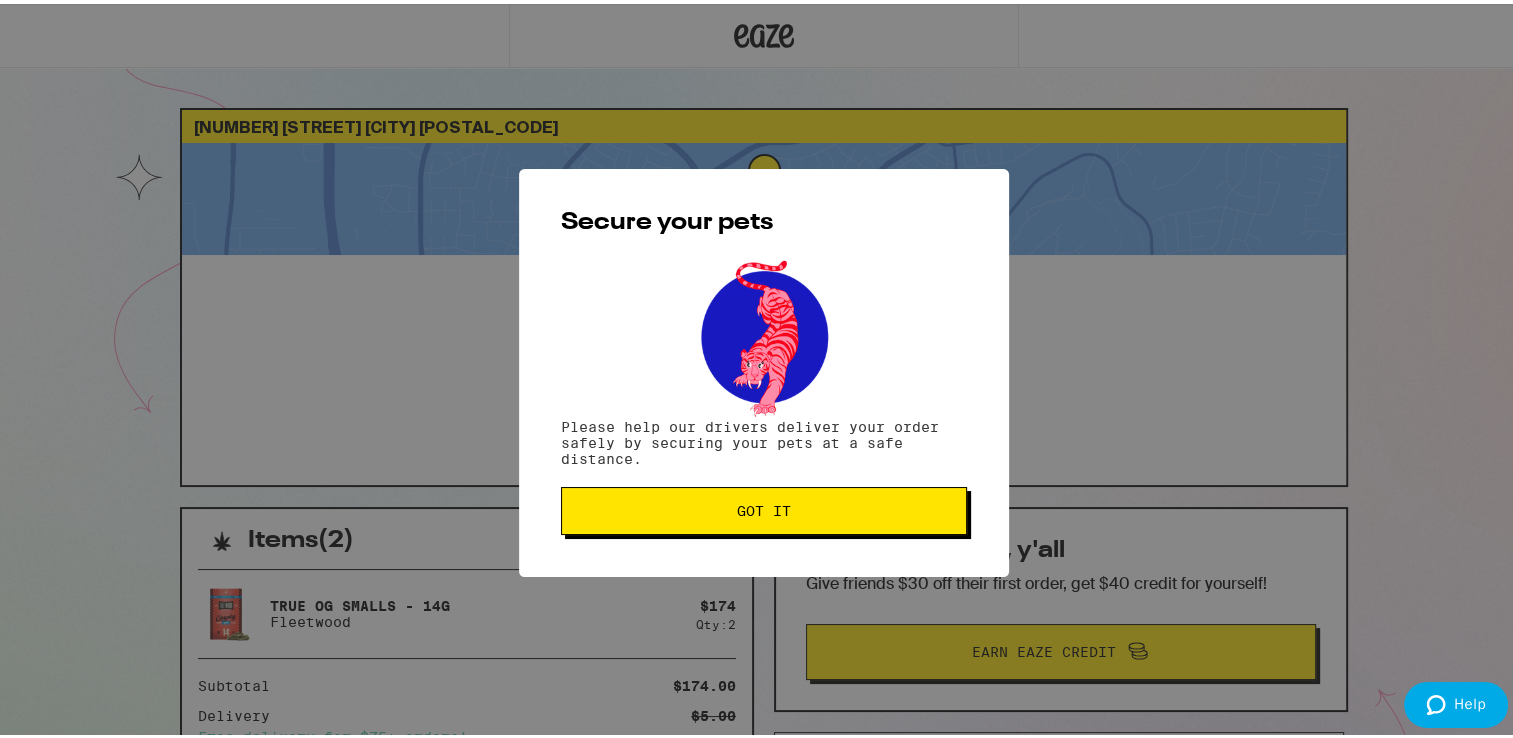 click on "Got it" at bounding box center (764, 507) 